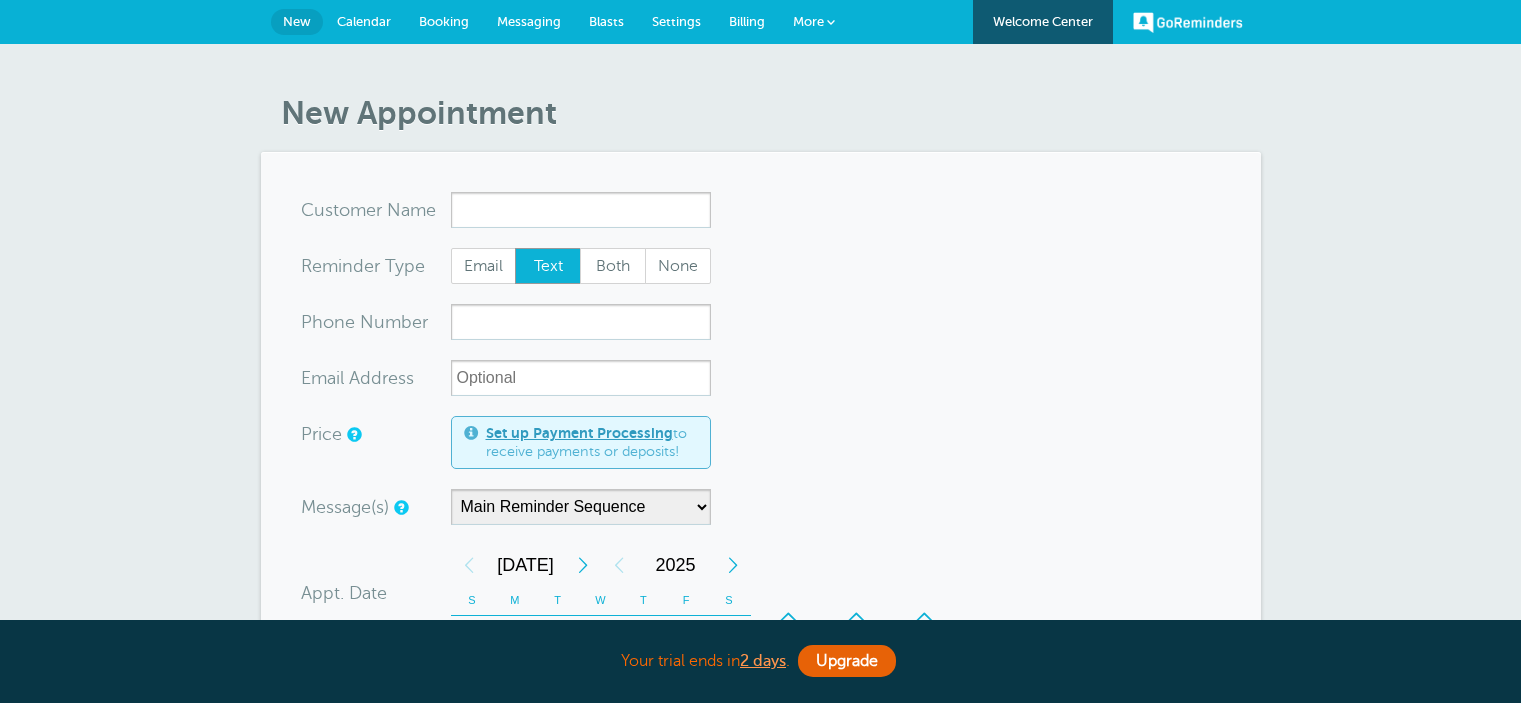 scroll, scrollTop: 0, scrollLeft: 0, axis: both 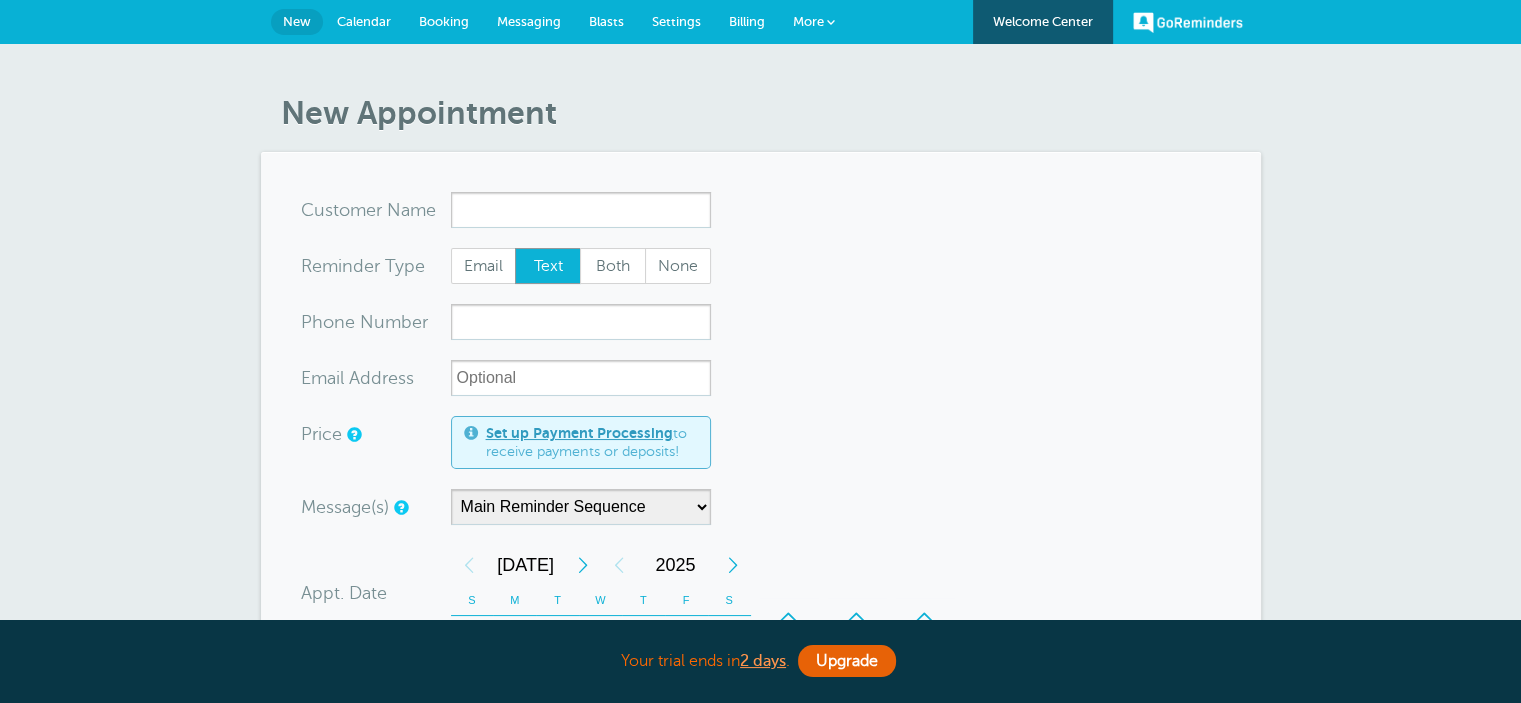click on "Calendar" at bounding box center (364, 21) 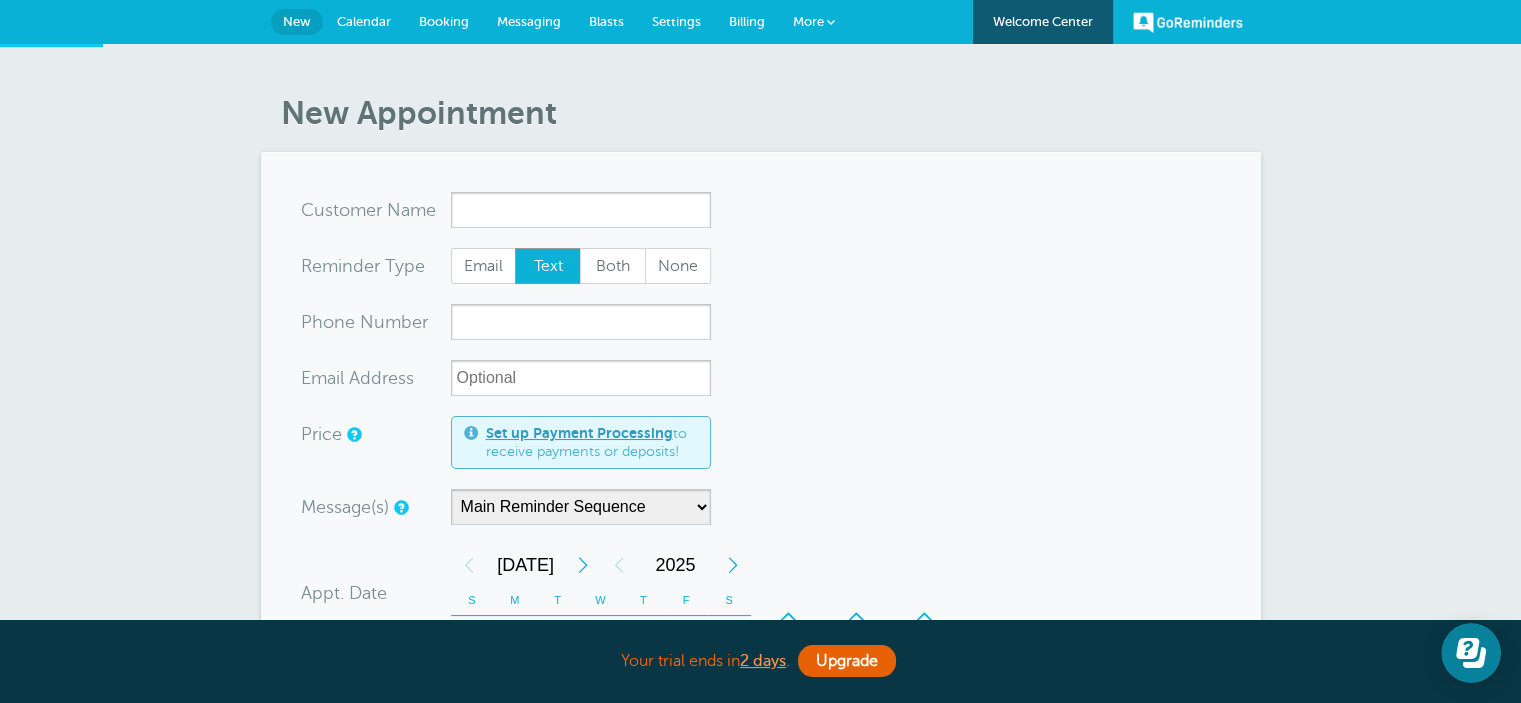 scroll, scrollTop: 0, scrollLeft: 0, axis: both 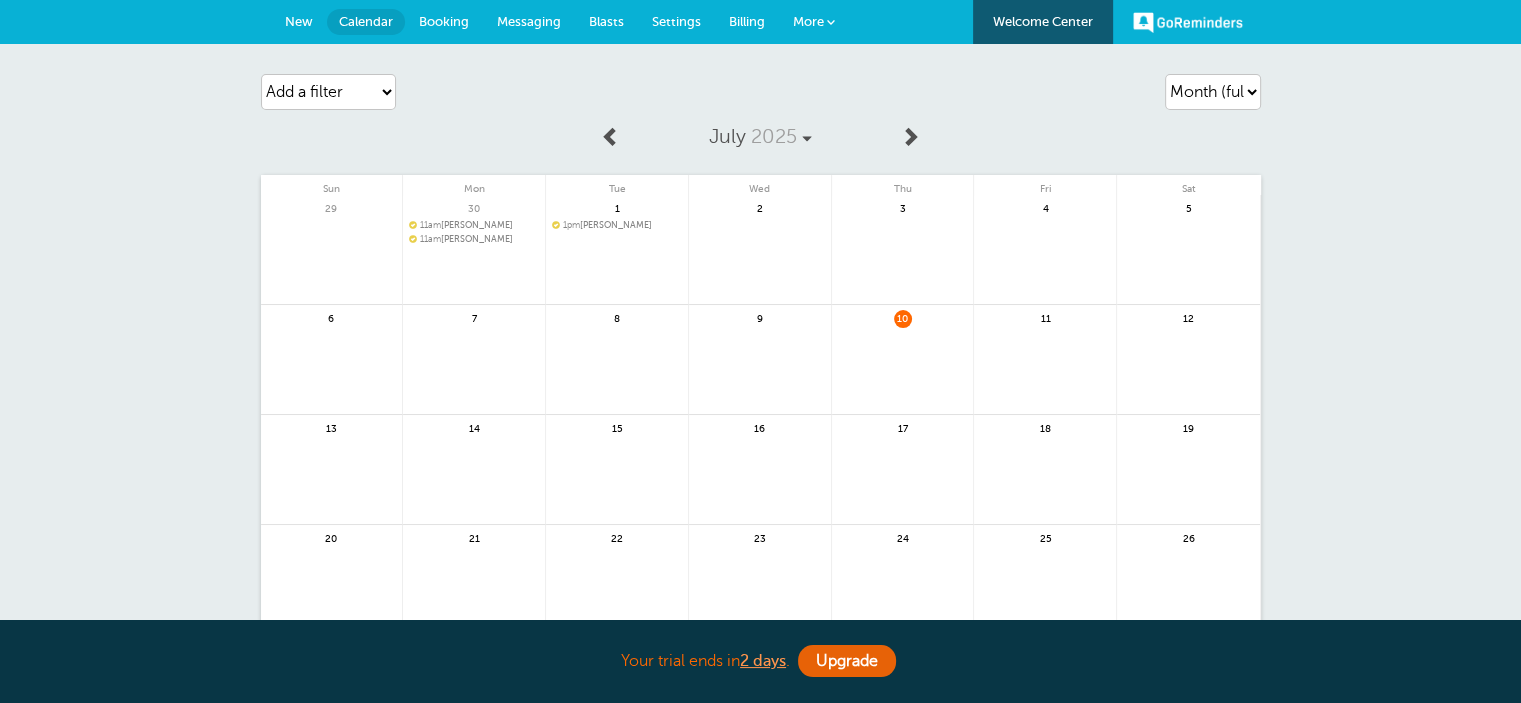 click on "Messaging" at bounding box center (529, 21) 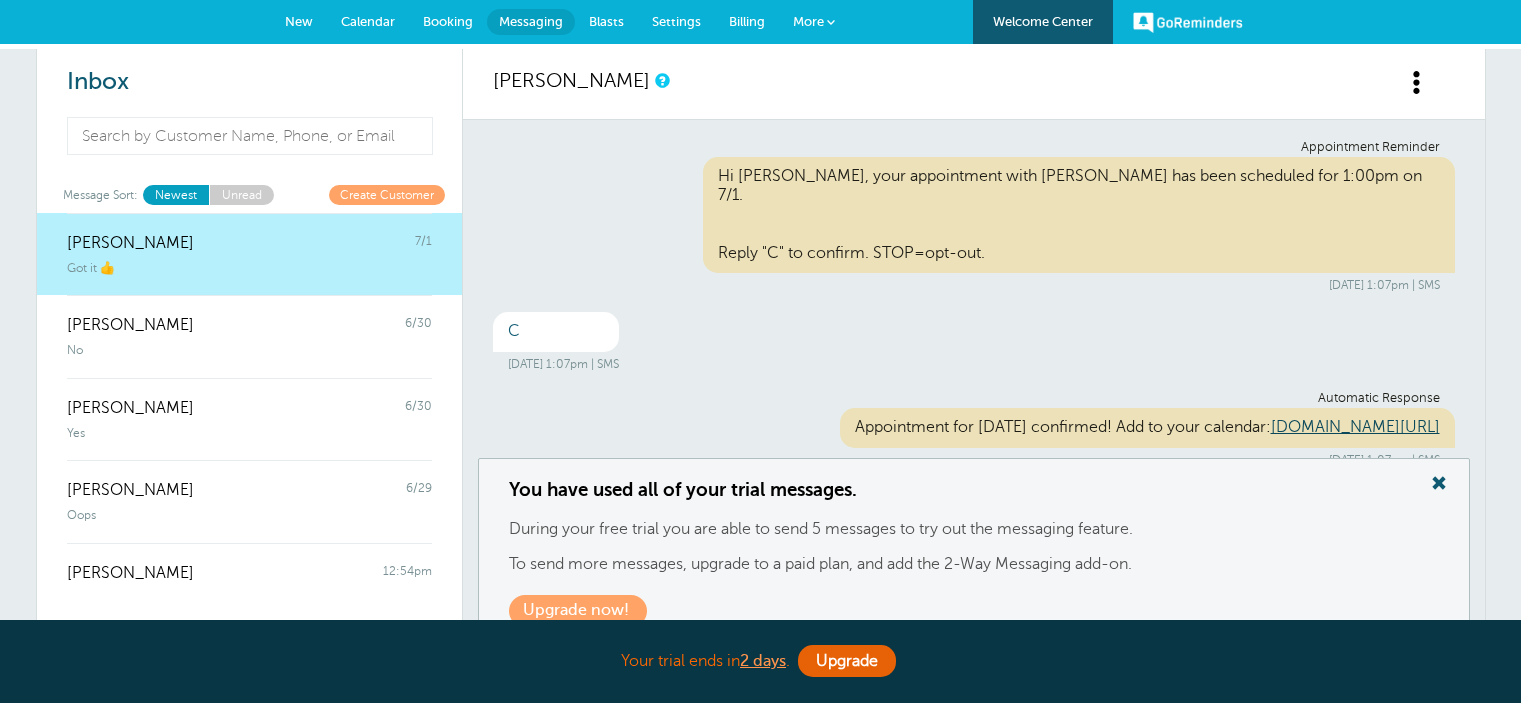 scroll, scrollTop: 0, scrollLeft: 0, axis: both 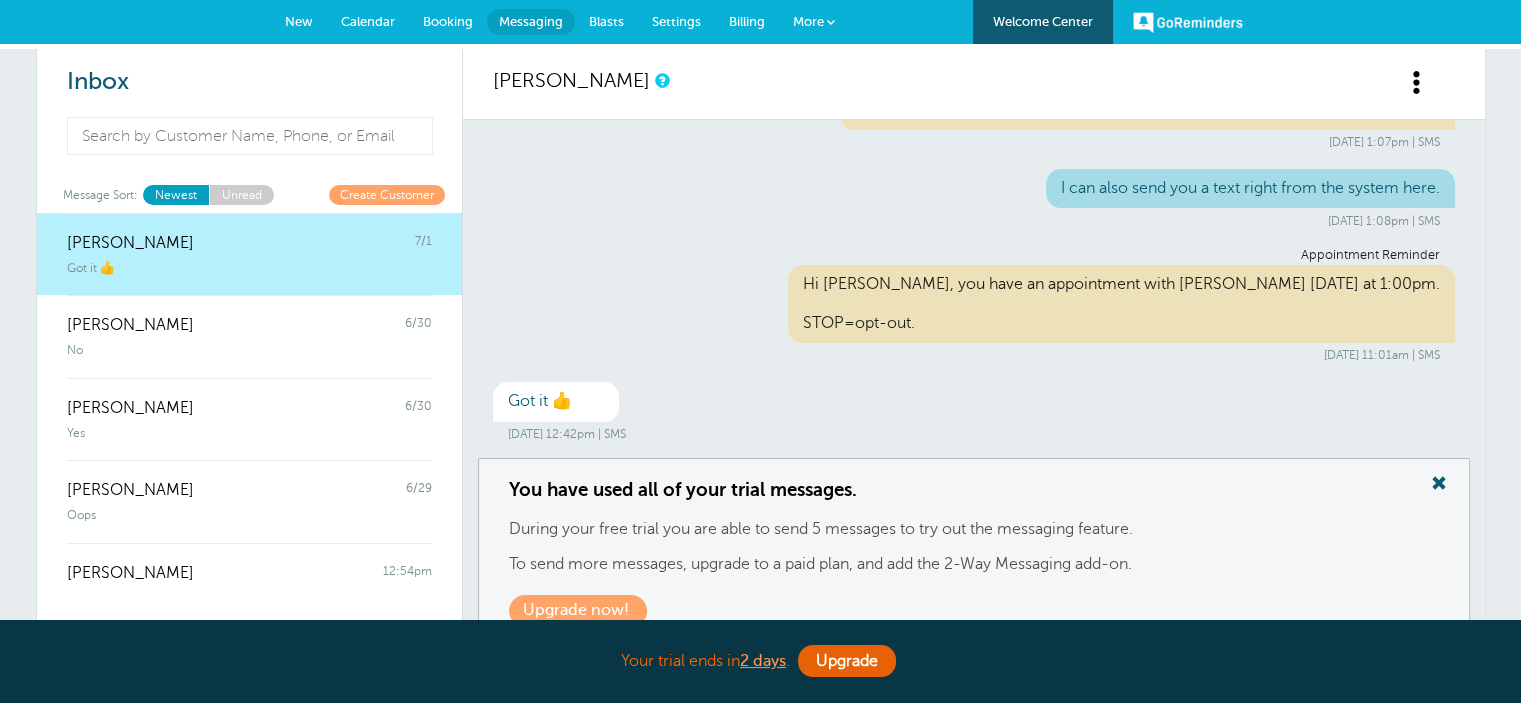 click on "New" at bounding box center [299, 22] 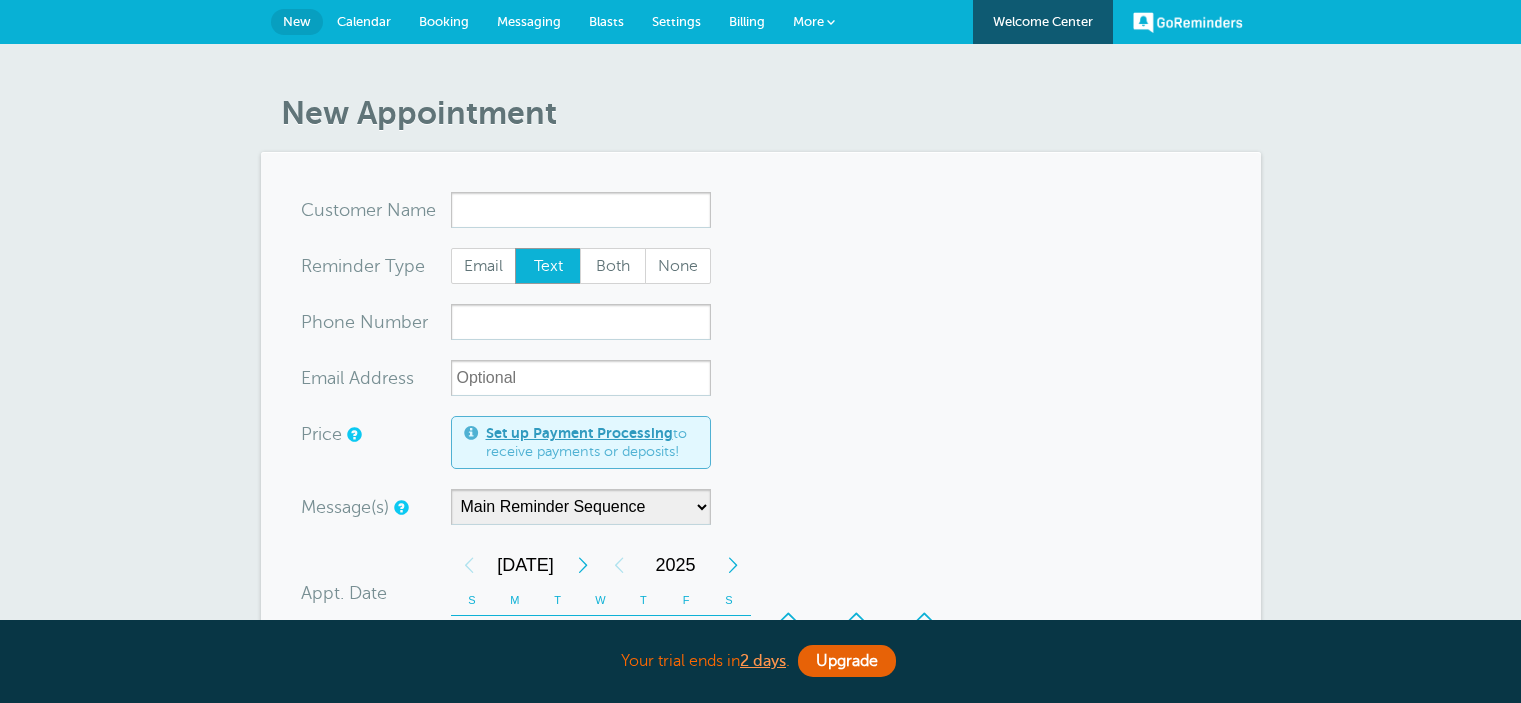 scroll, scrollTop: 0, scrollLeft: 0, axis: both 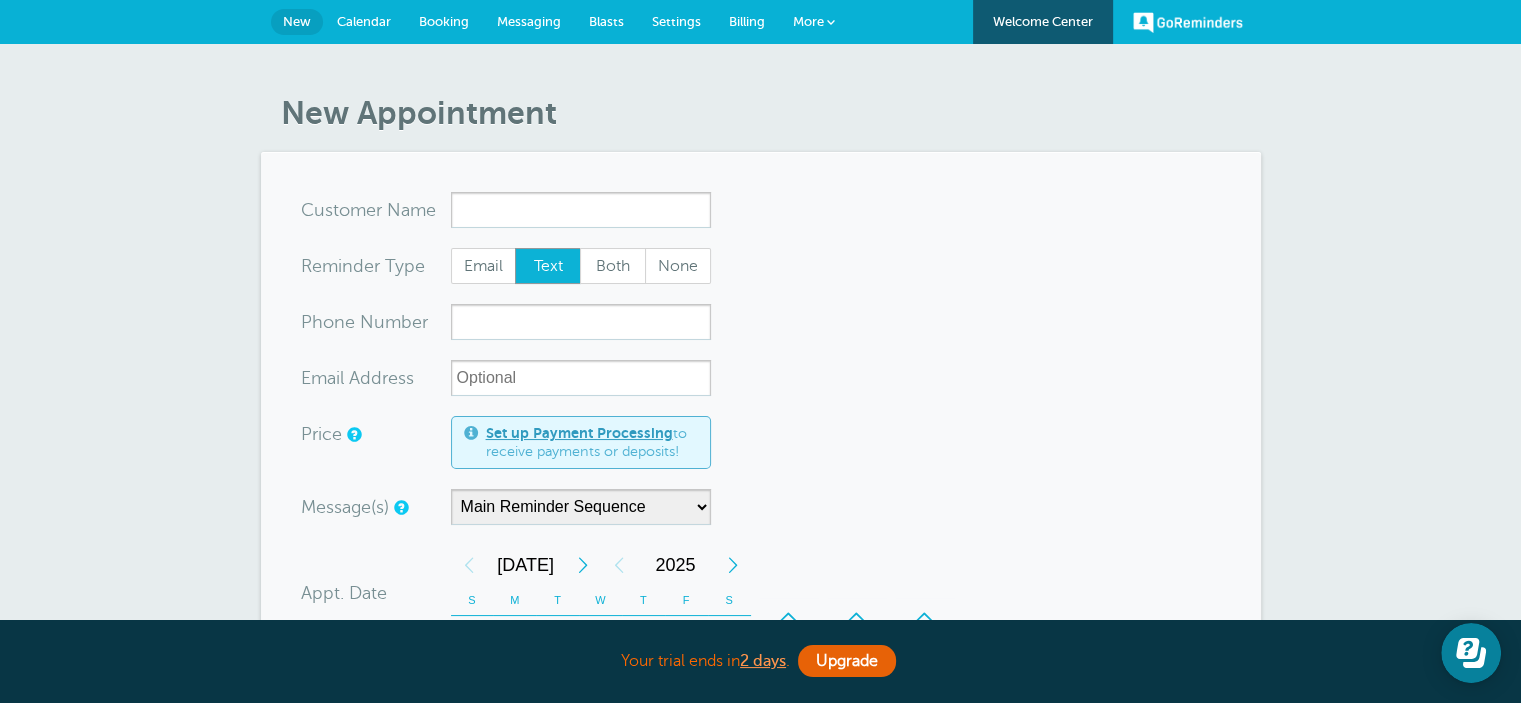 drag, startPoint x: 988, startPoint y: 199, endPoint x: 822, endPoint y: 162, distance: 170.07352 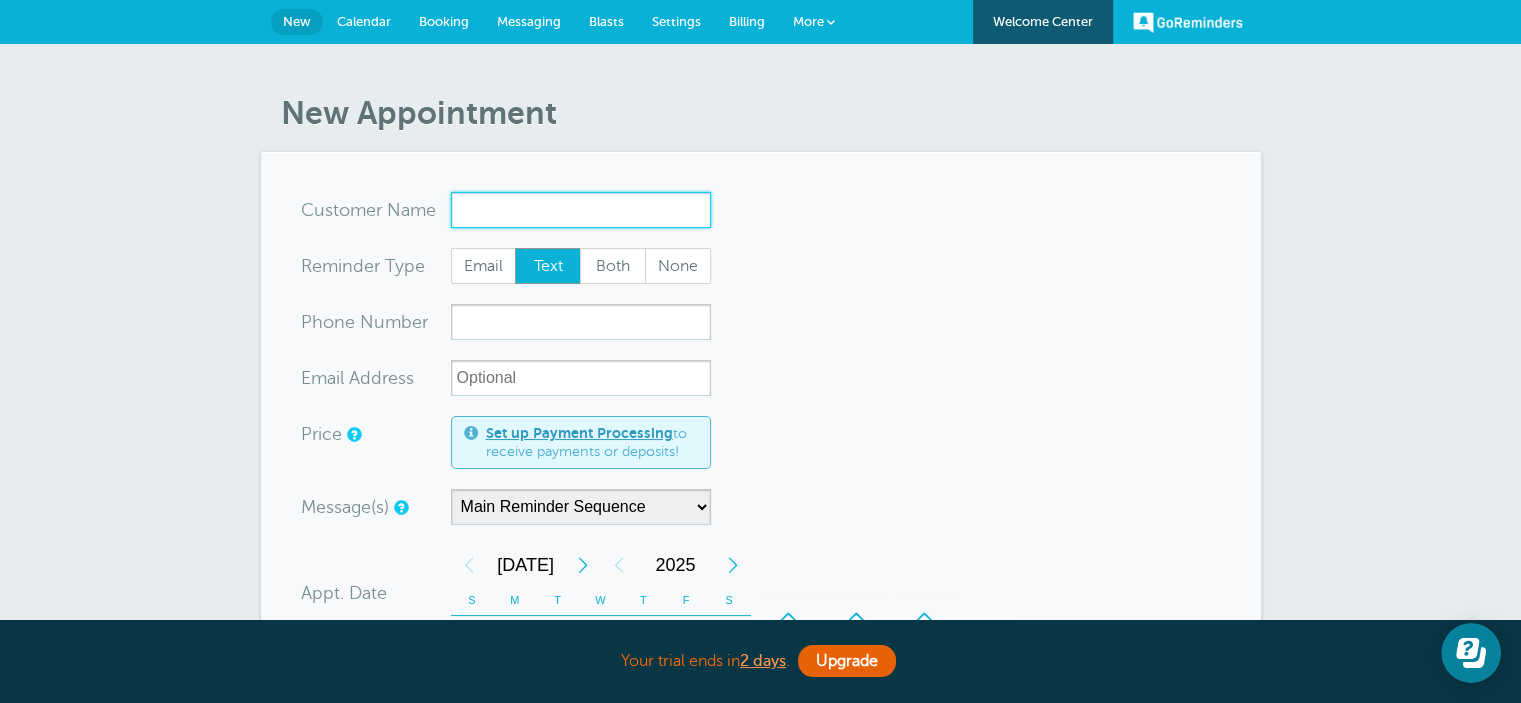 click on "x-no-autofill" at bounding box center (581, 210) 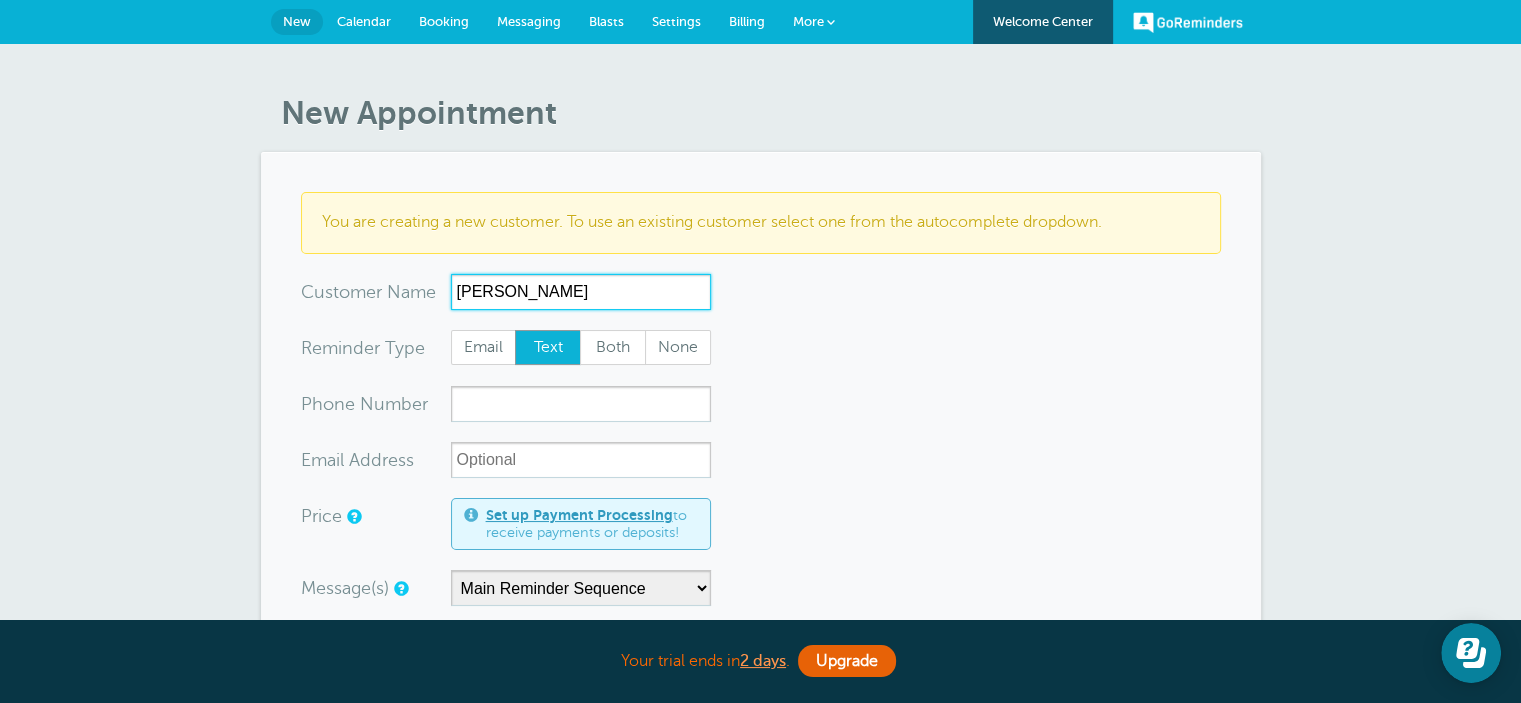 type on "Shelly Henderson" 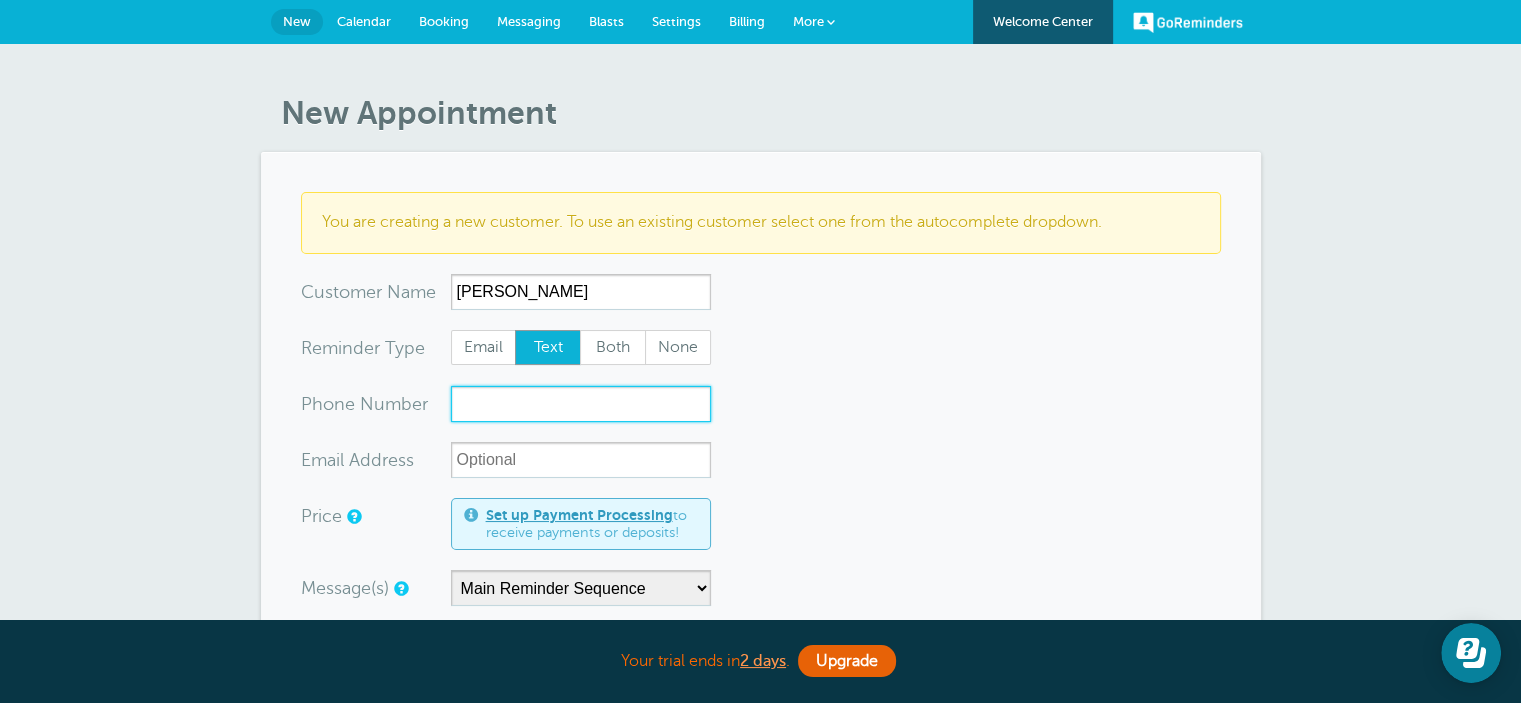 click on "xxx-no-autofill" at bounding box center (581, 404) 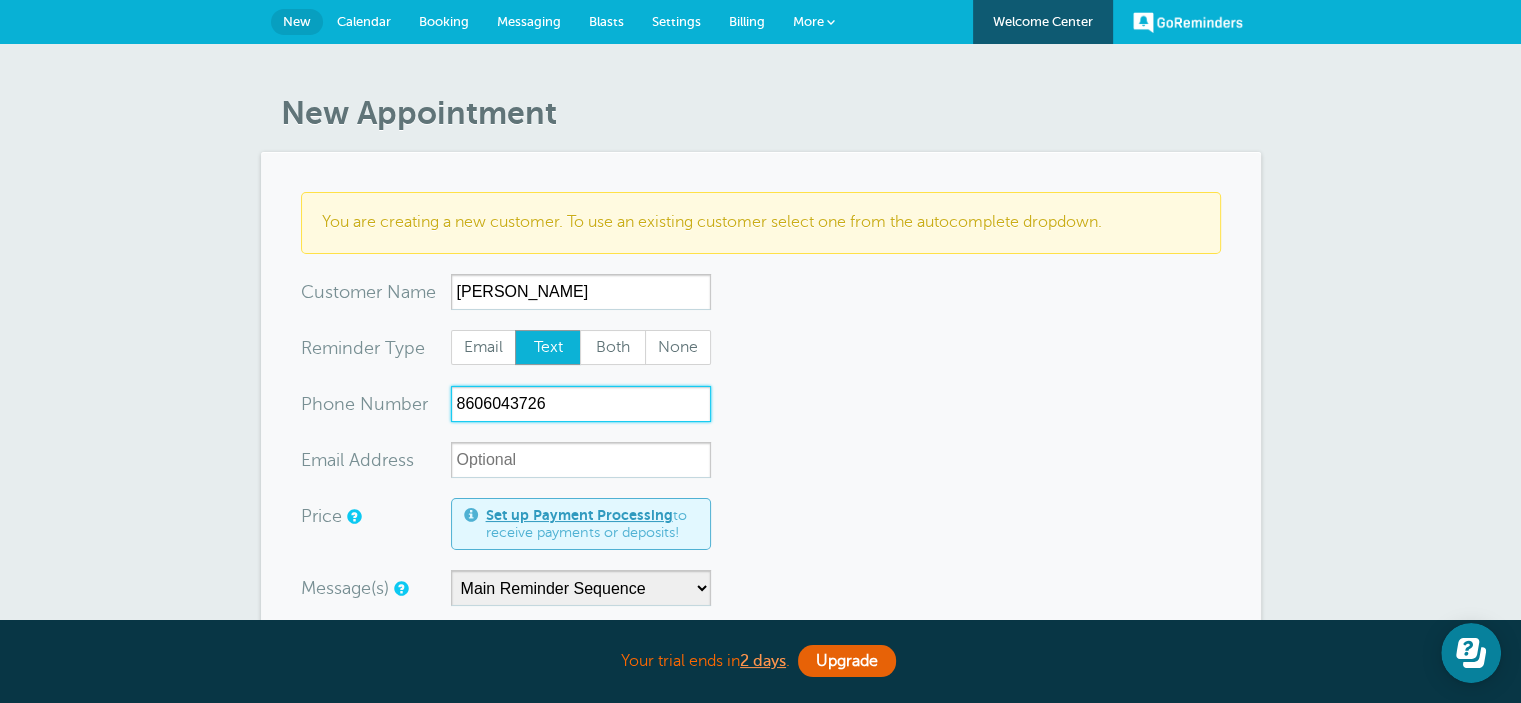 type on "8606043726" 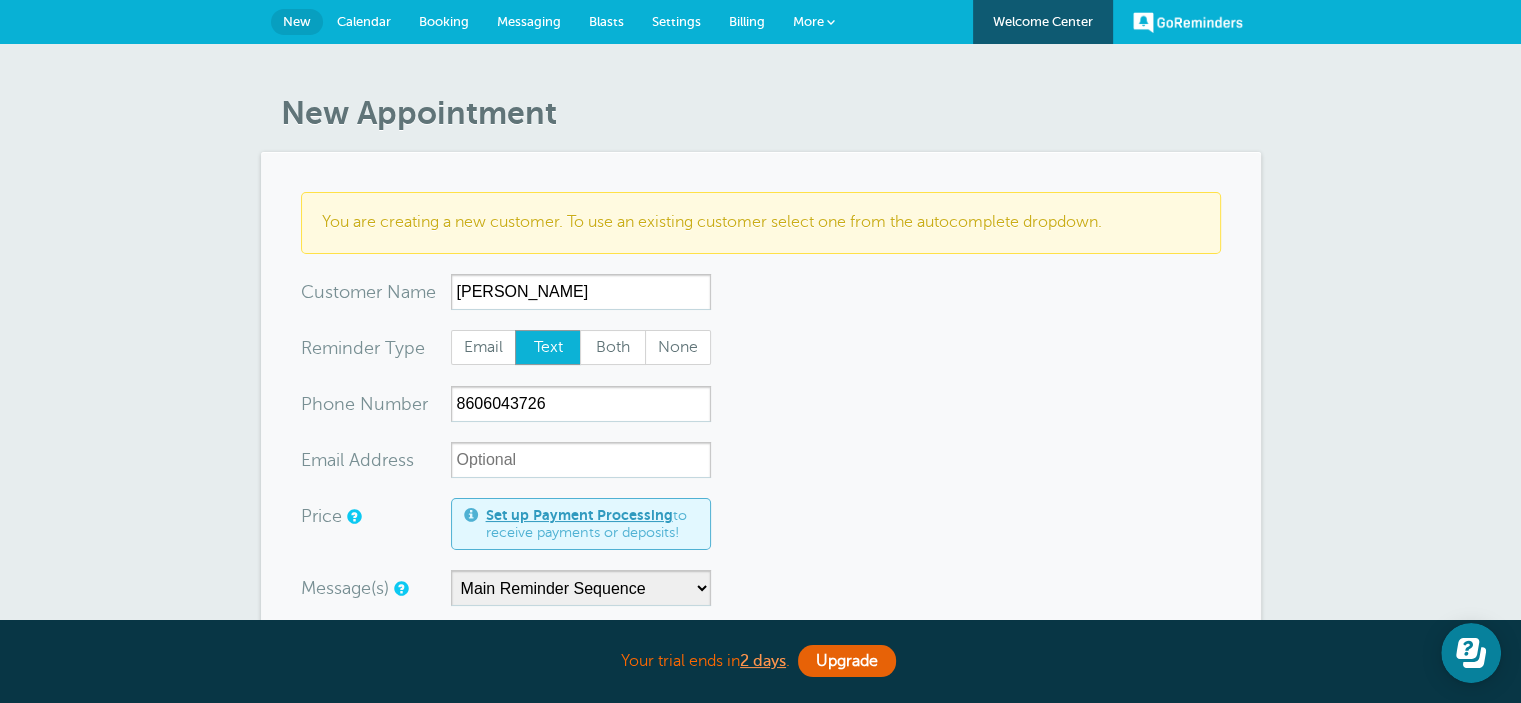 click on "You are creating a new customer. To use an existing customer select one from the autocomplete dropdown.
x-no-autofill
Cus tomer N ame
Shelly Henderson No search results.
Edit
Remove
Customer TZ
--
Time zone
am/pm
24h
US/CANADA" at bounding box center [761, 726] 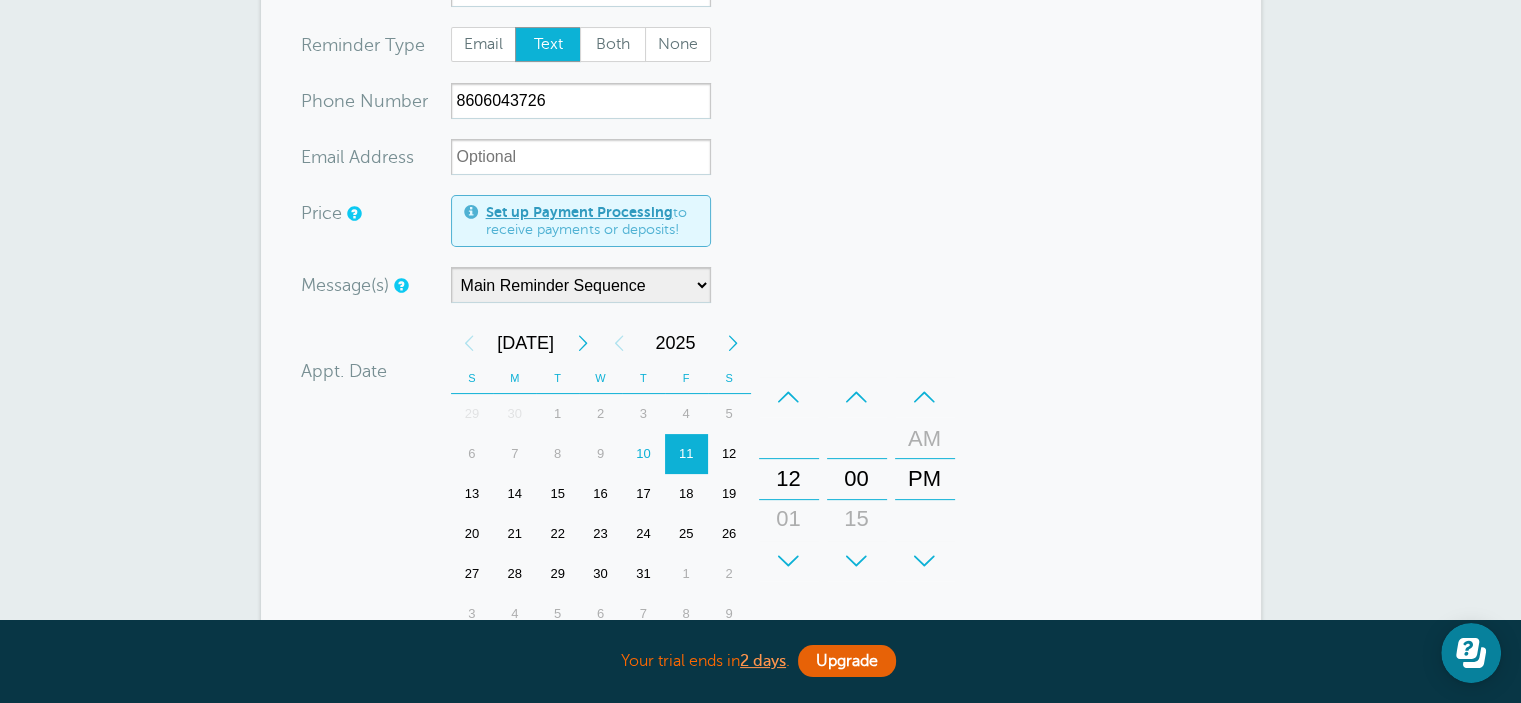 scroll, scrollTop: 320, scrollLeft: 0, axis: vertical 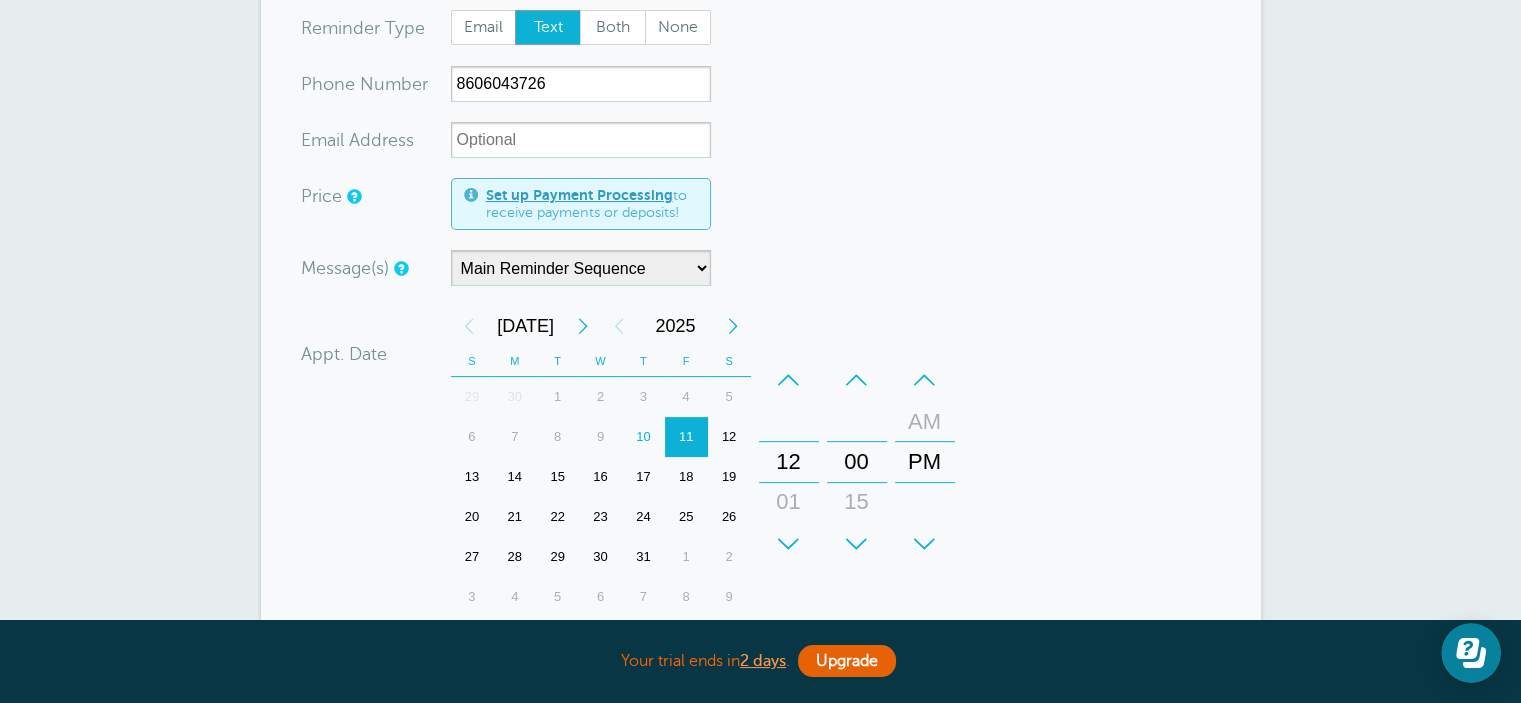 click on "12" at bounding box center [729, 437] 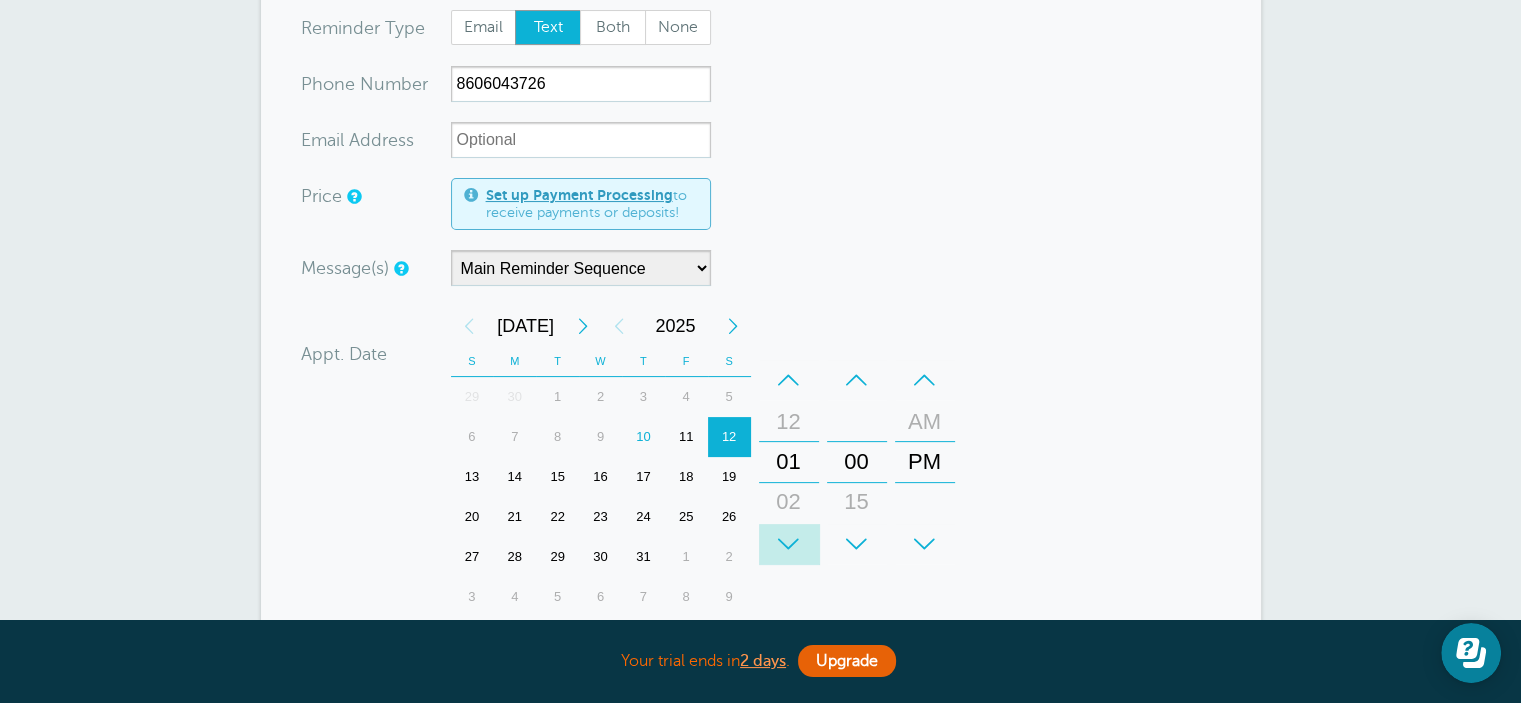 click on "+" at bounding box center [789, 544] 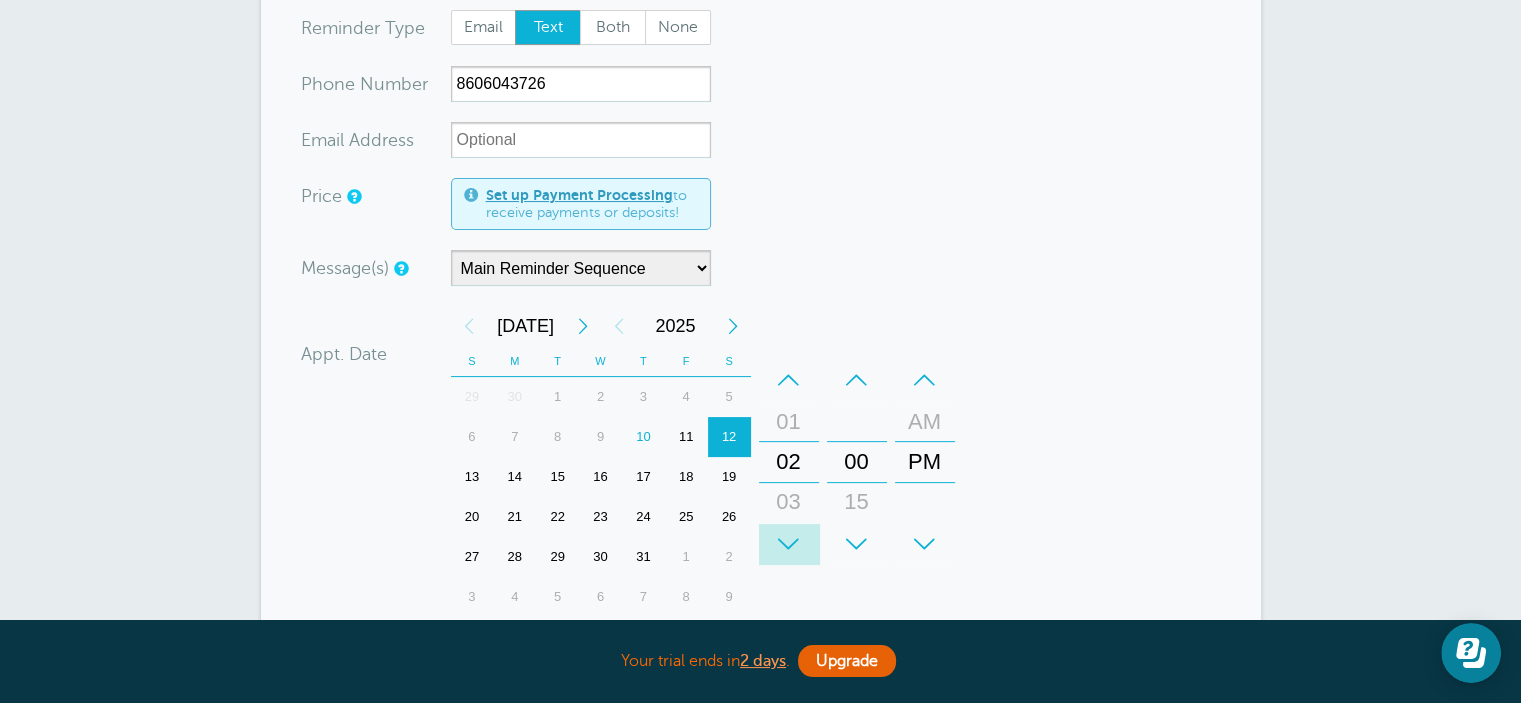 click on "+" at bounding box center (789, 544) 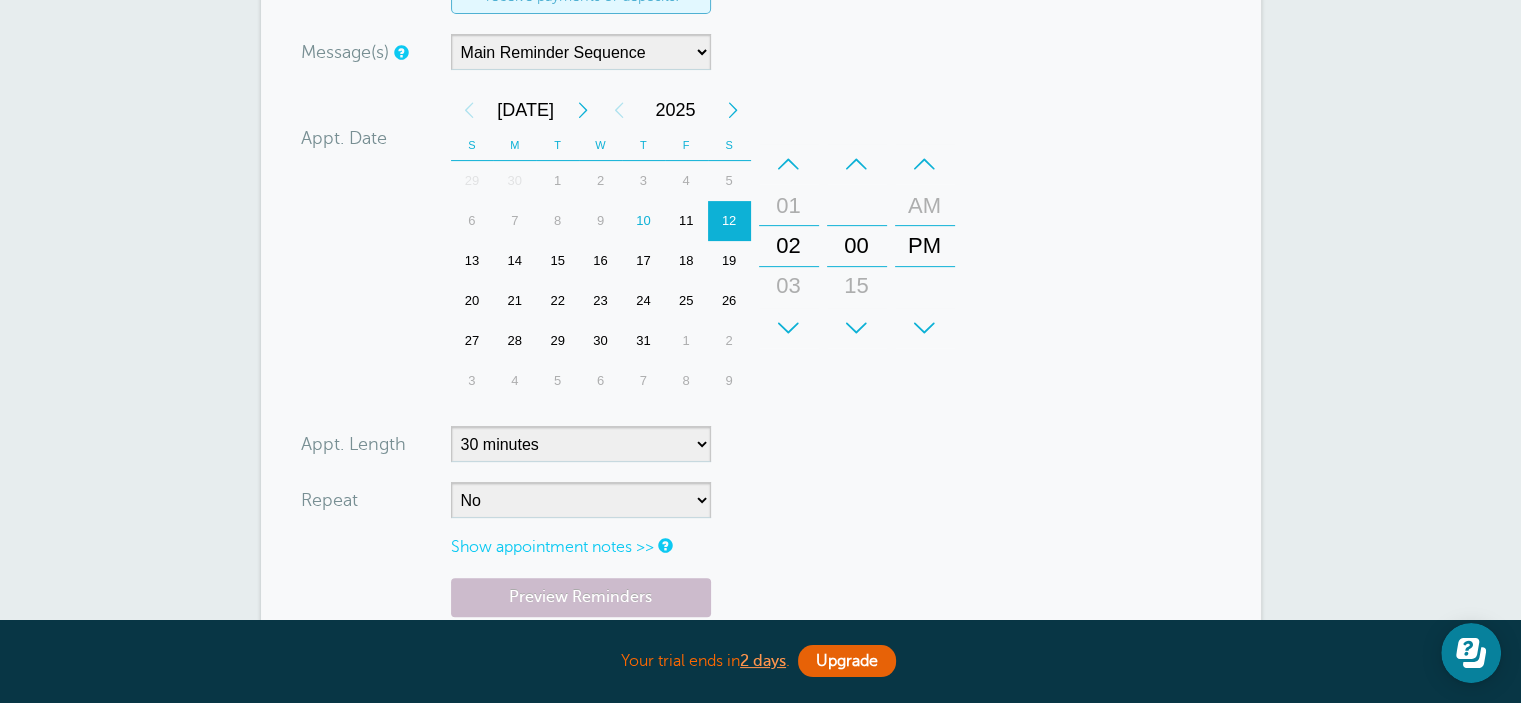 scroll, scrollTop: 574, scrollLeft: 0, axis: vertical 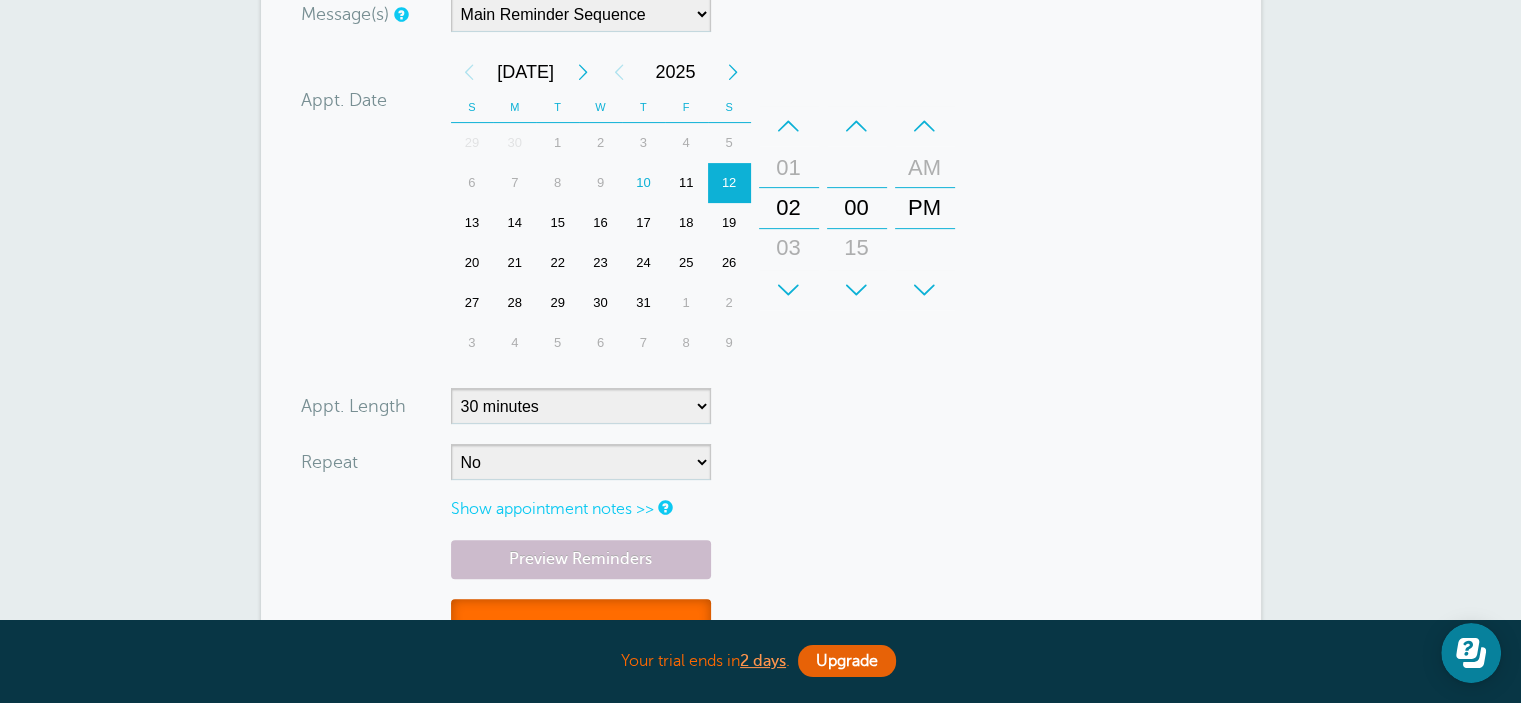click on "Save" at bounding box center [581, 633] 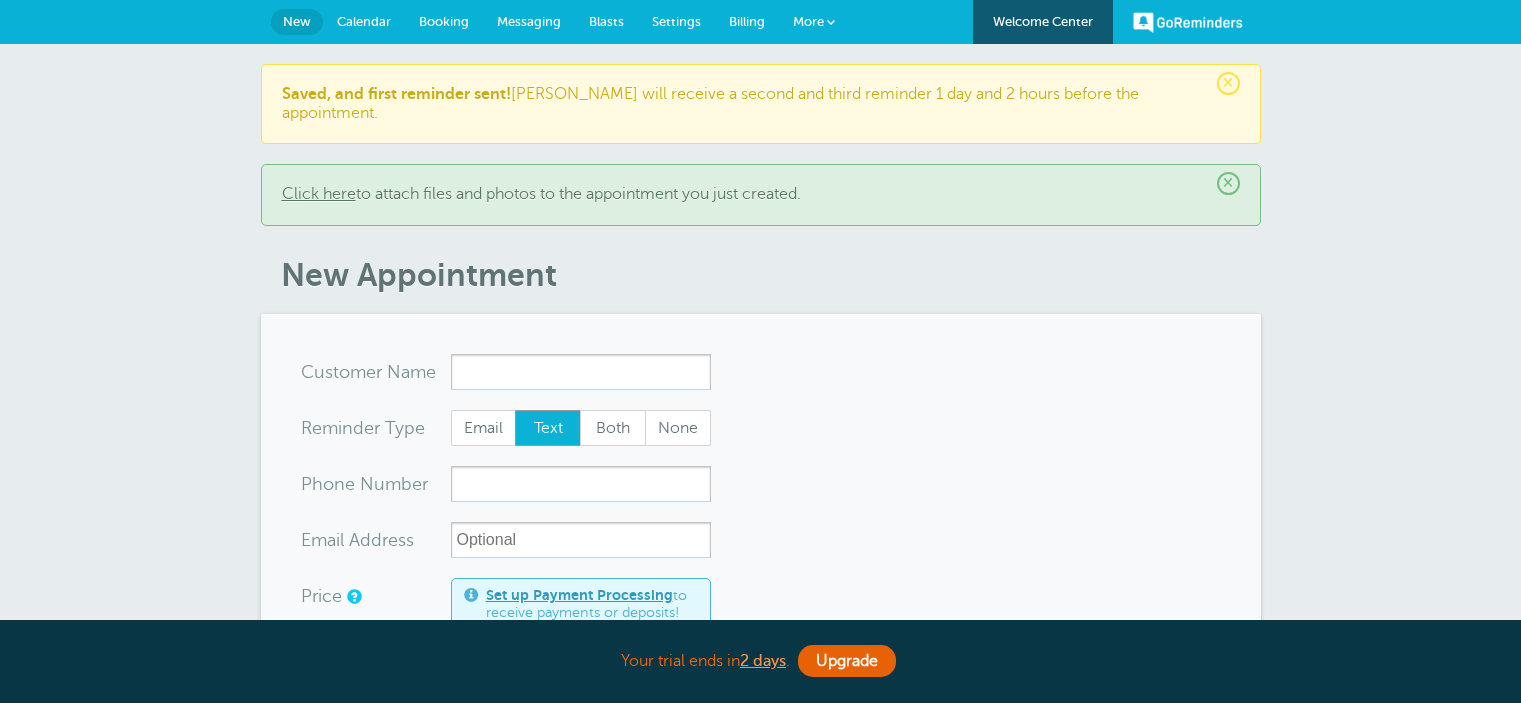 scroll, scrollTop: 0, scrollLeft: 0, axis: both 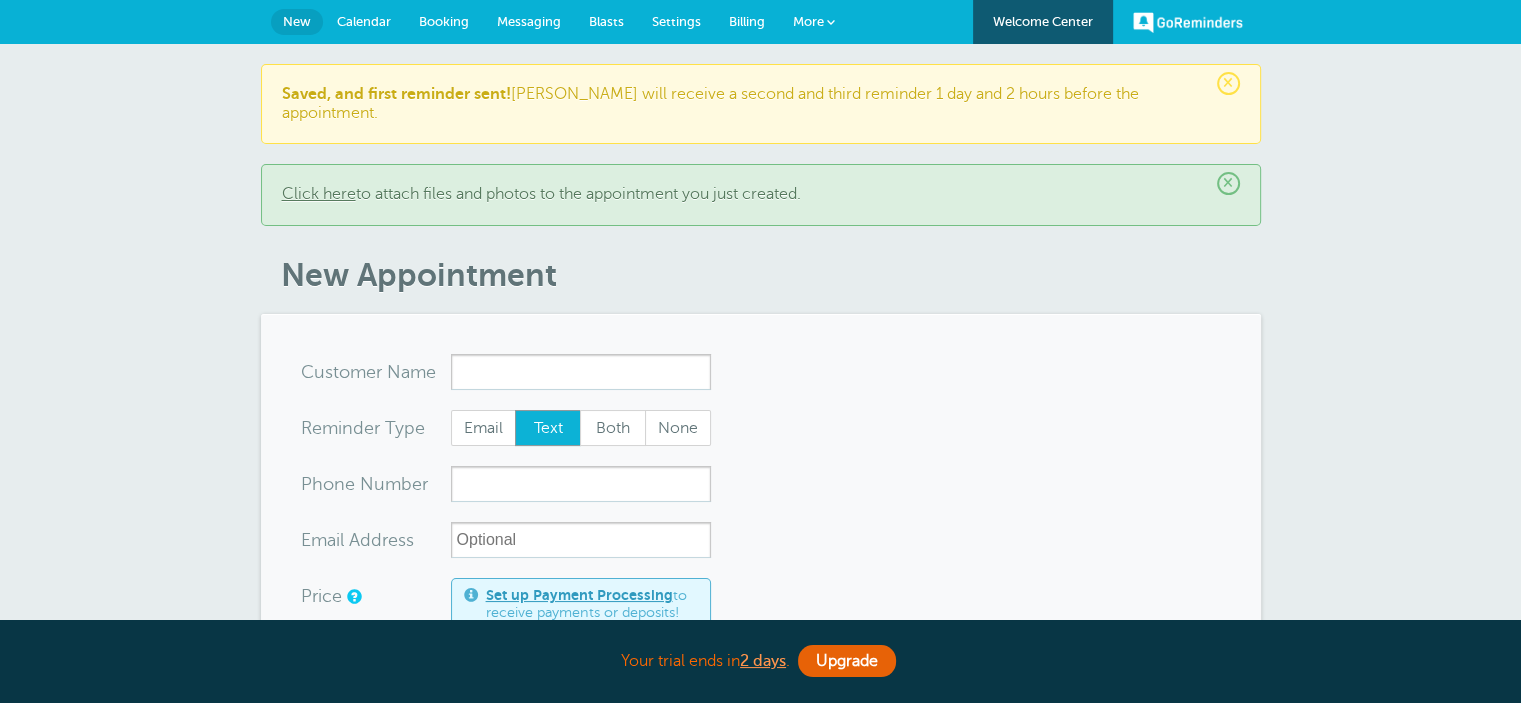 click on "Messaging" at bounding box center (529, 21) 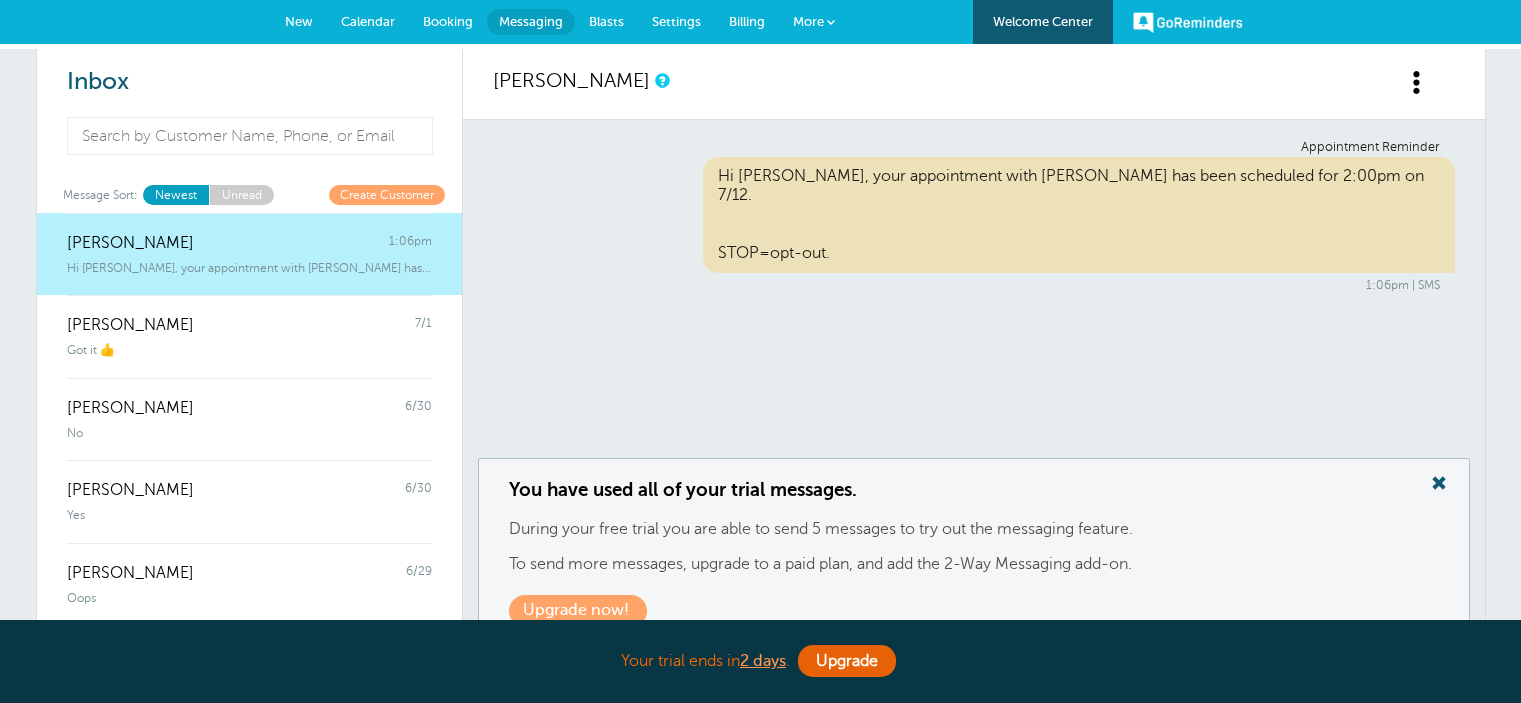 scroll, scrollTop: 0, scrollLeft: 0, axis: both 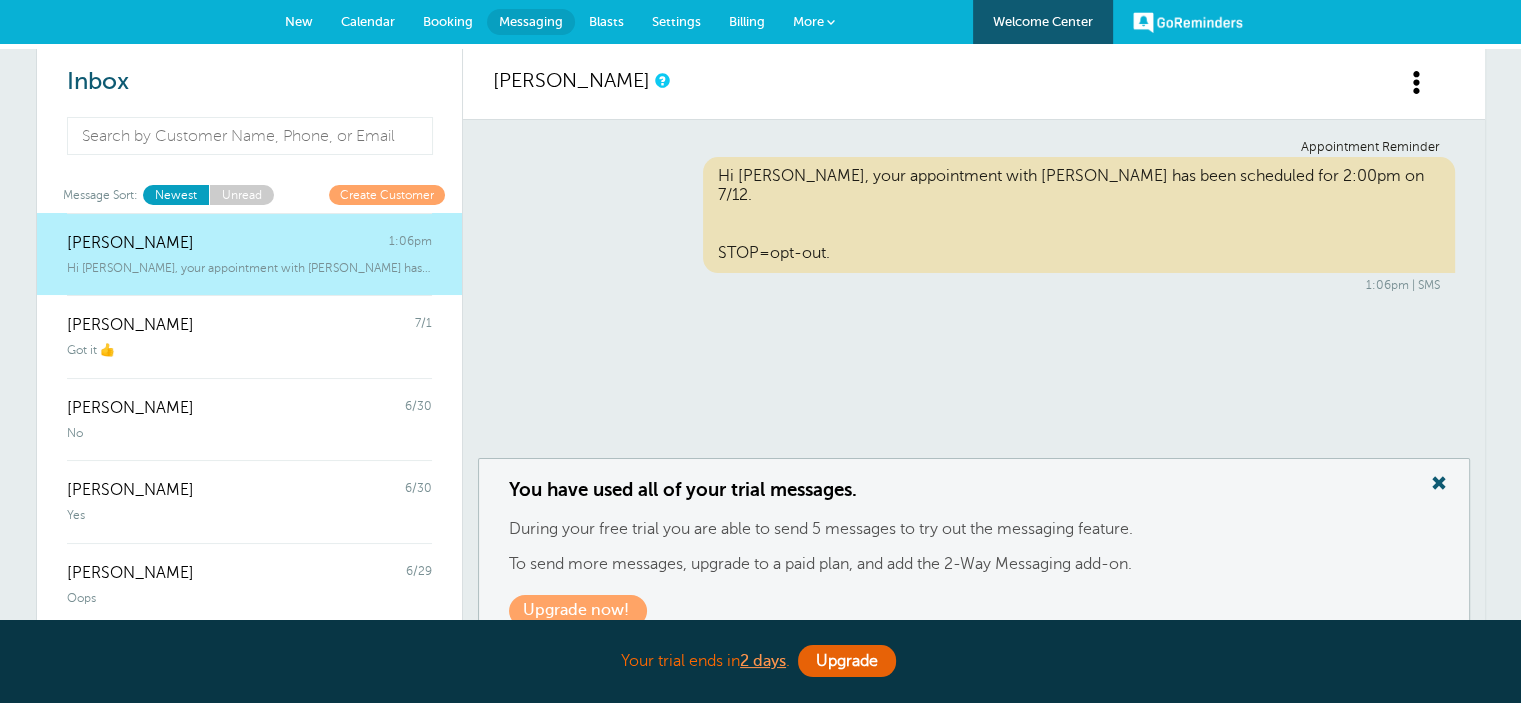 click at bounding box center (1439, 483) 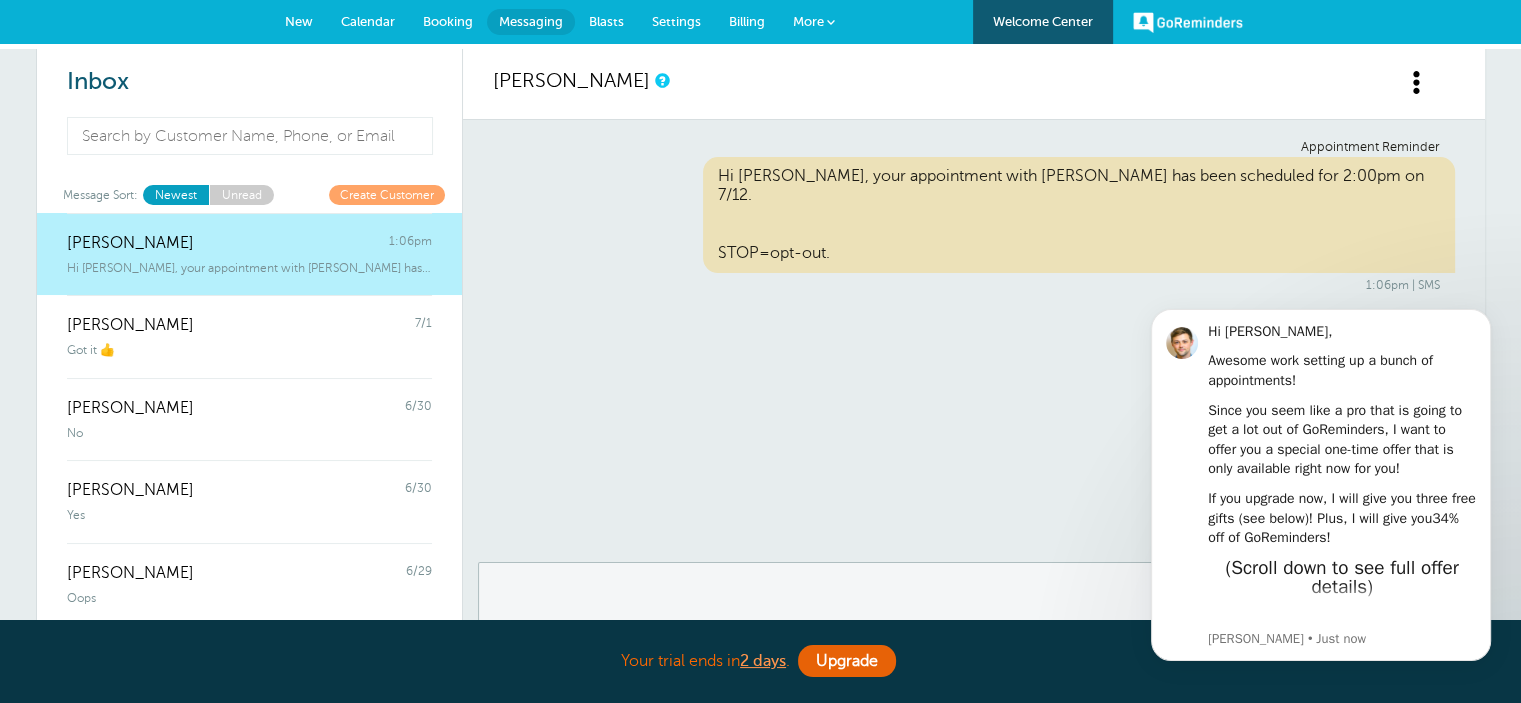 scroll, scrollTop: 0, scrollLeft: 0, axis: both 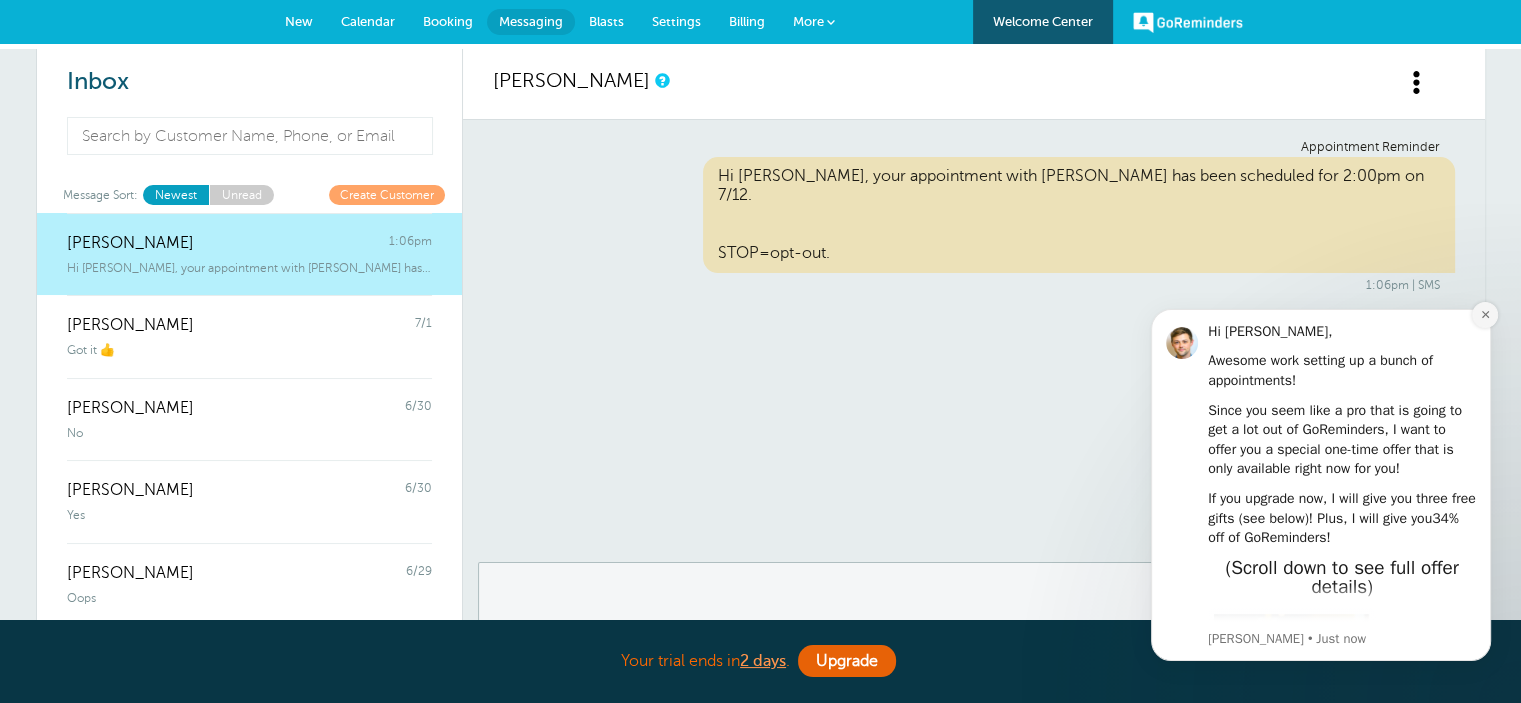 click 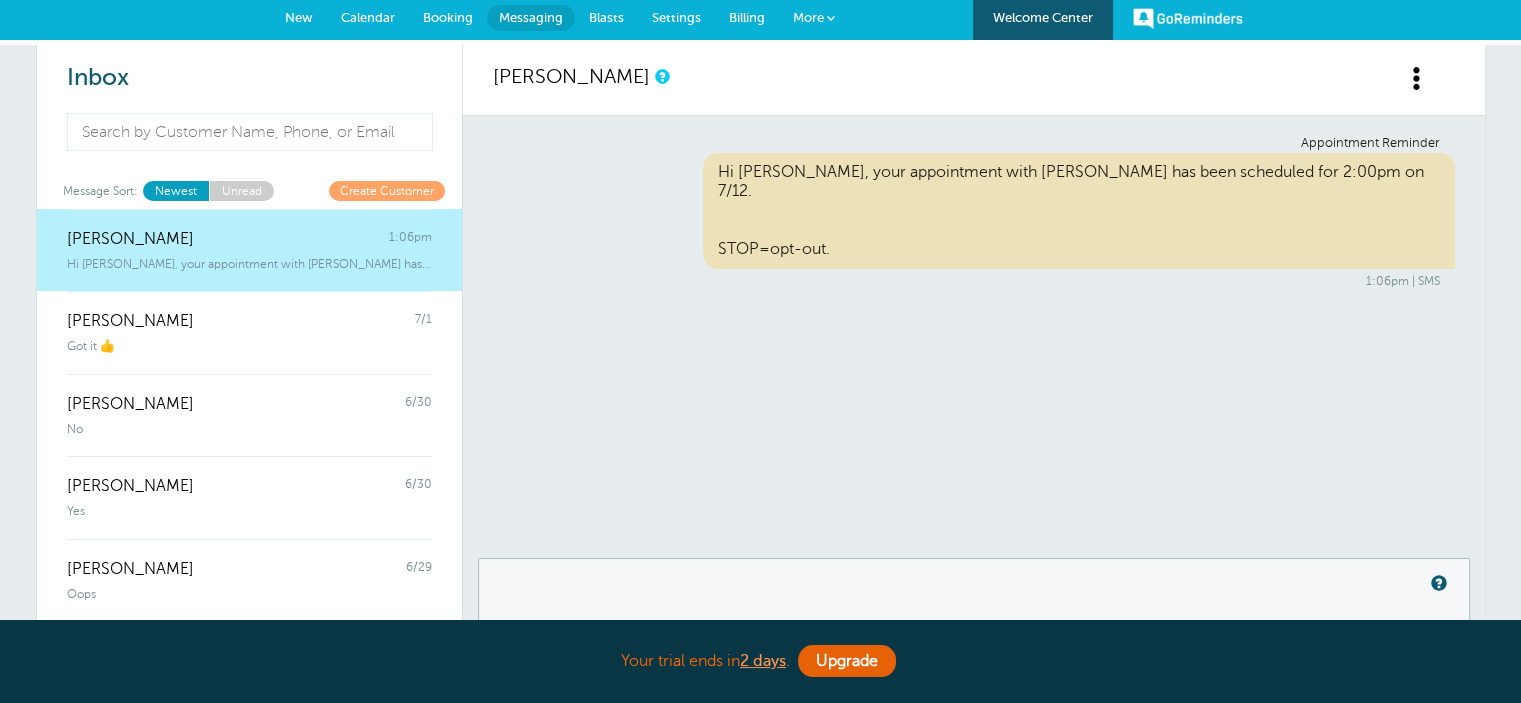 scroll, scrollTop: 0, scrollLeft: 0, axis: both 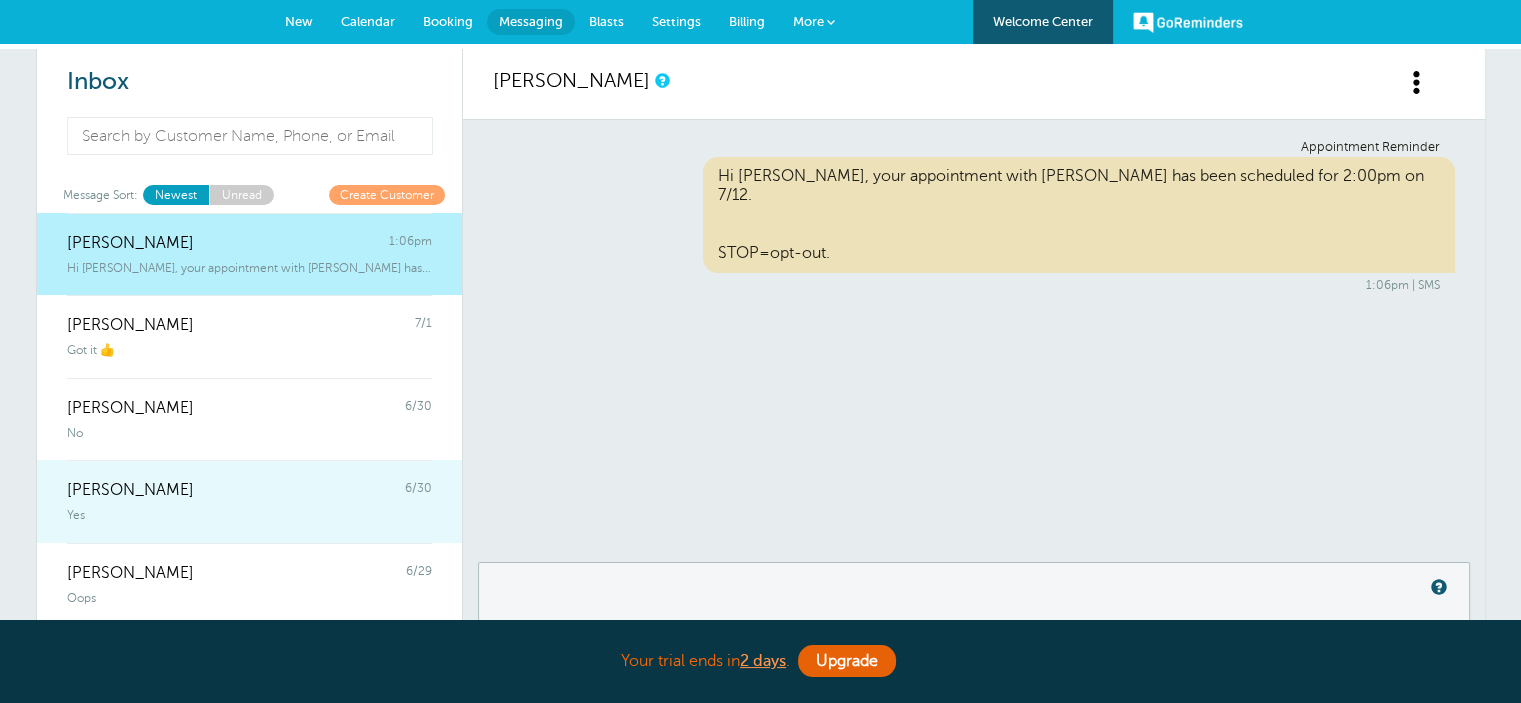 click on "Amber Banks" at bounding box center (130, 490) 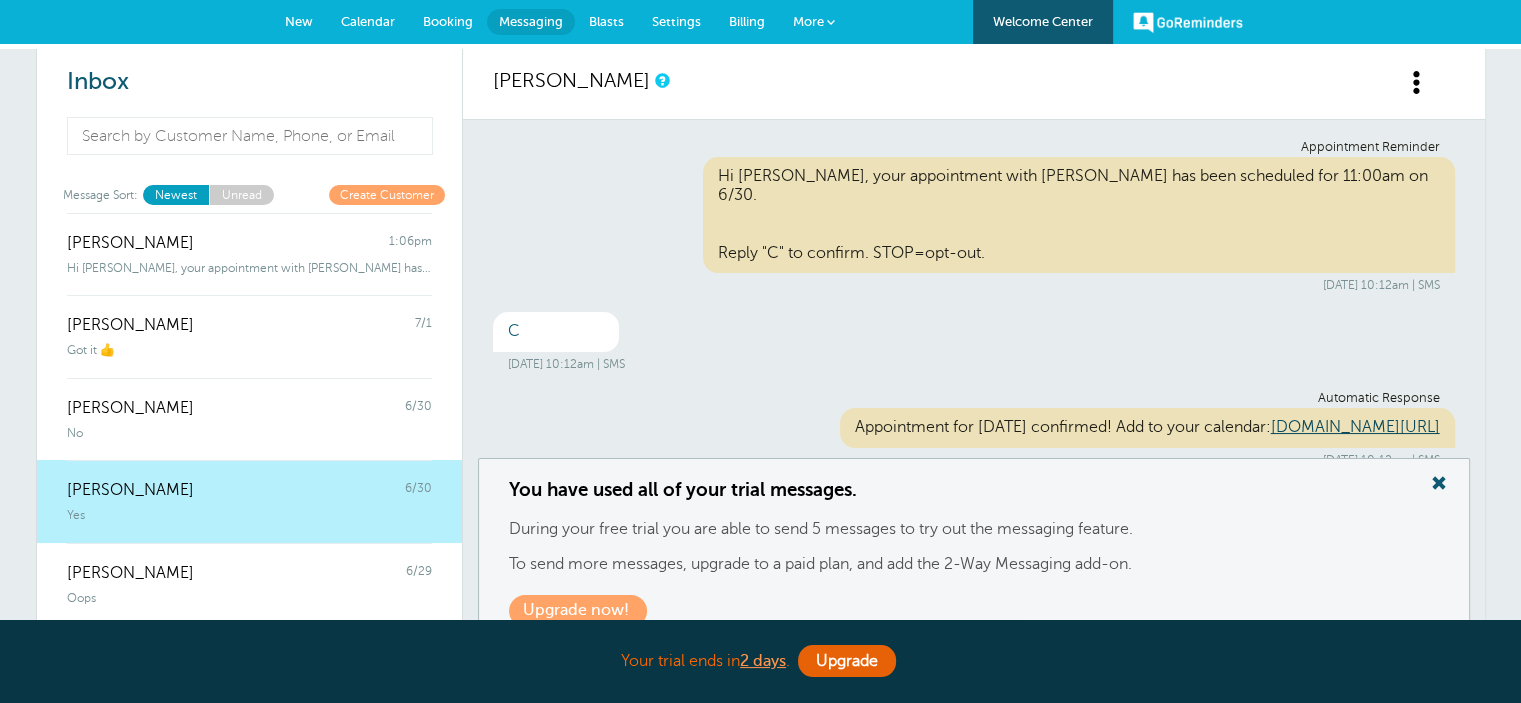scroll, scrollTop: 184, scrollLeft: 0, axis: vertical 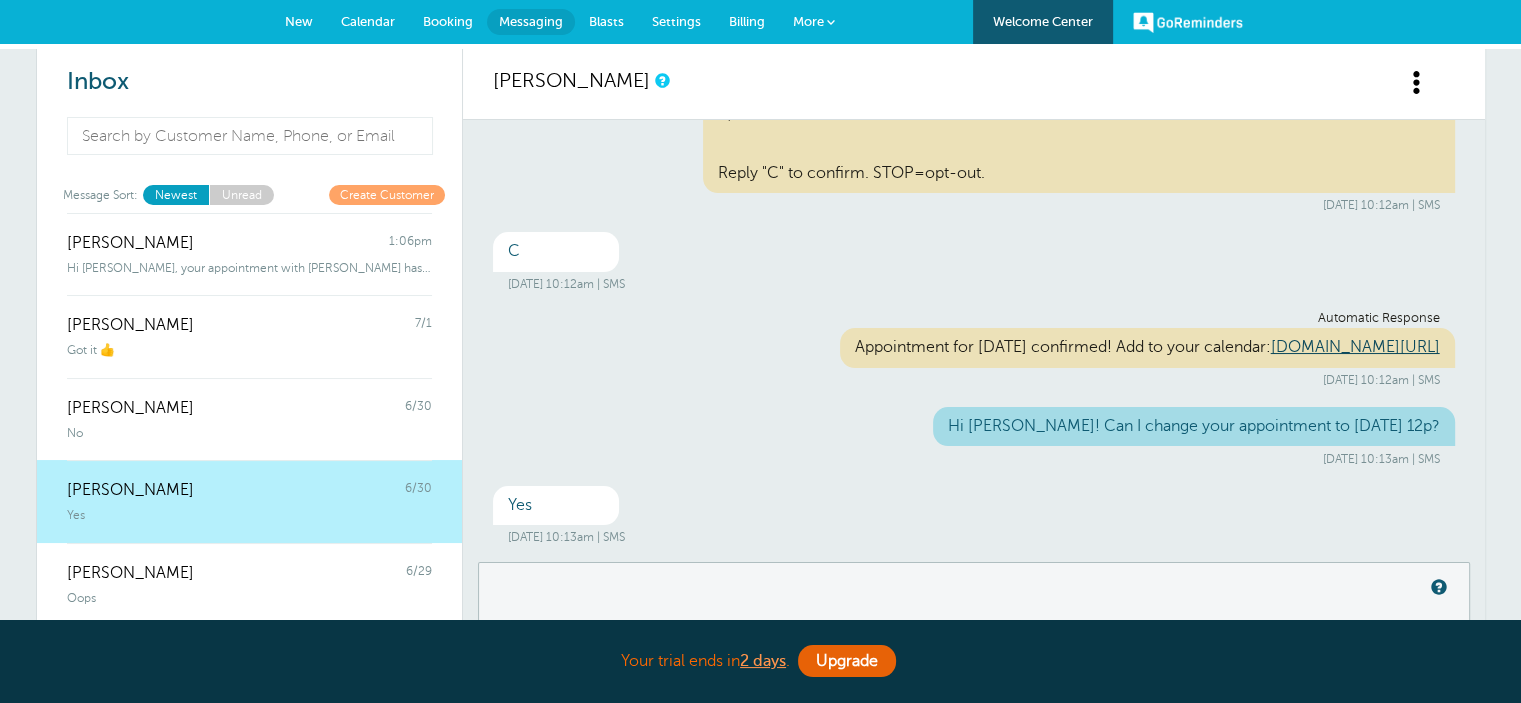 click on "You have used all of your trial messages.
During your free trial you are able to send 5 messages to try out the messaging feature.
To send more messages, upgrade to a paid plan, and add the 2-Way Messaging add-on.
Upgrade now!" at bounding box center [974, 613] 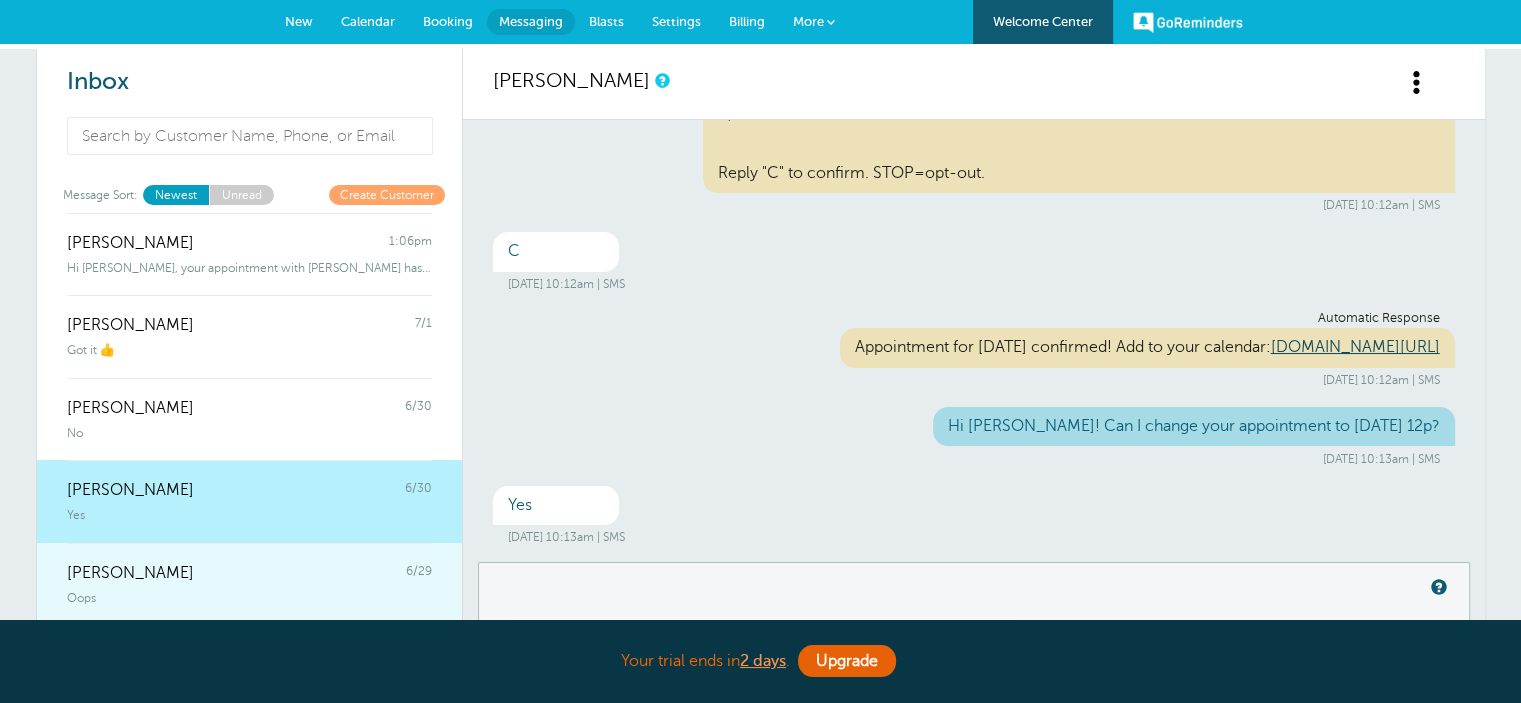 click on "Erin Joyce
6/29" at bounding box center (249, 563) 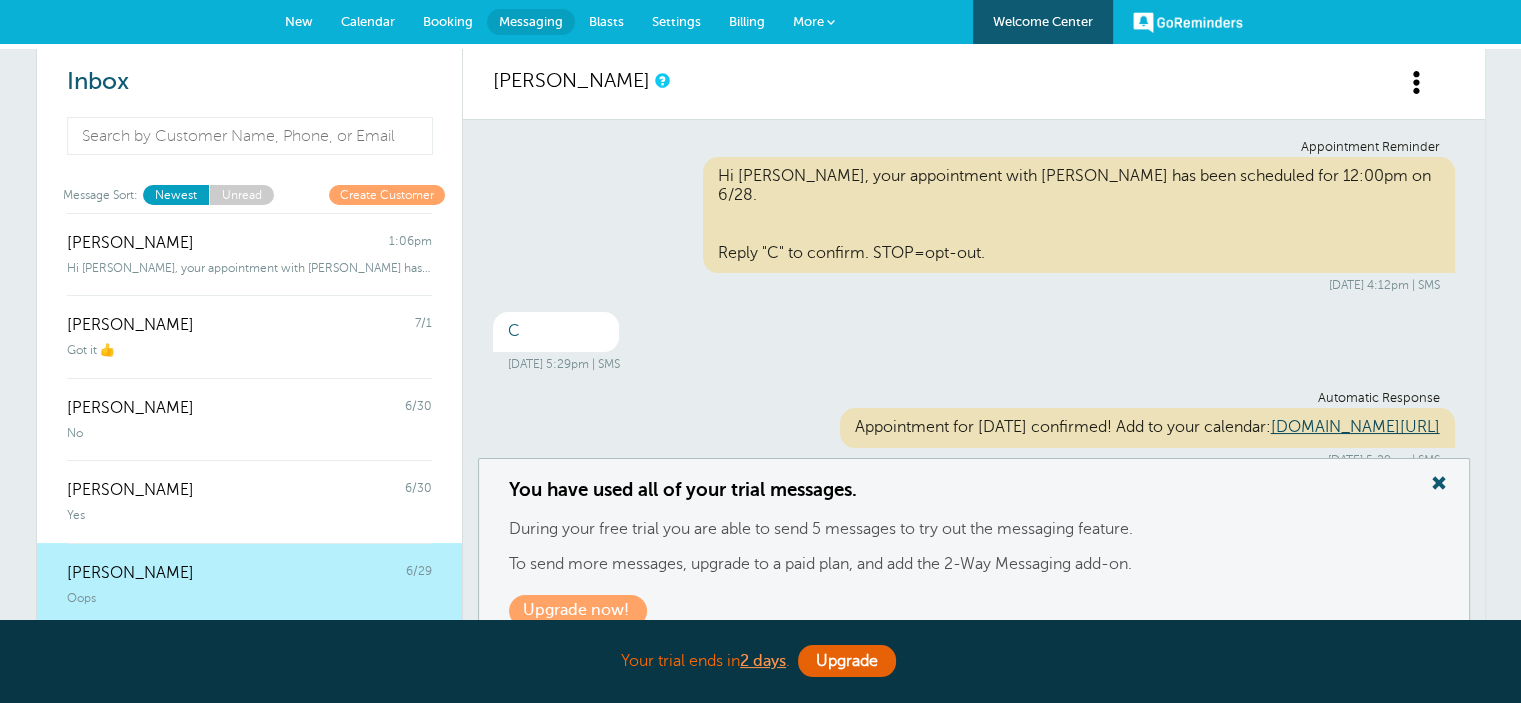 scroll, scrollTop: 396, scrollLeft: 0, axis: vertical 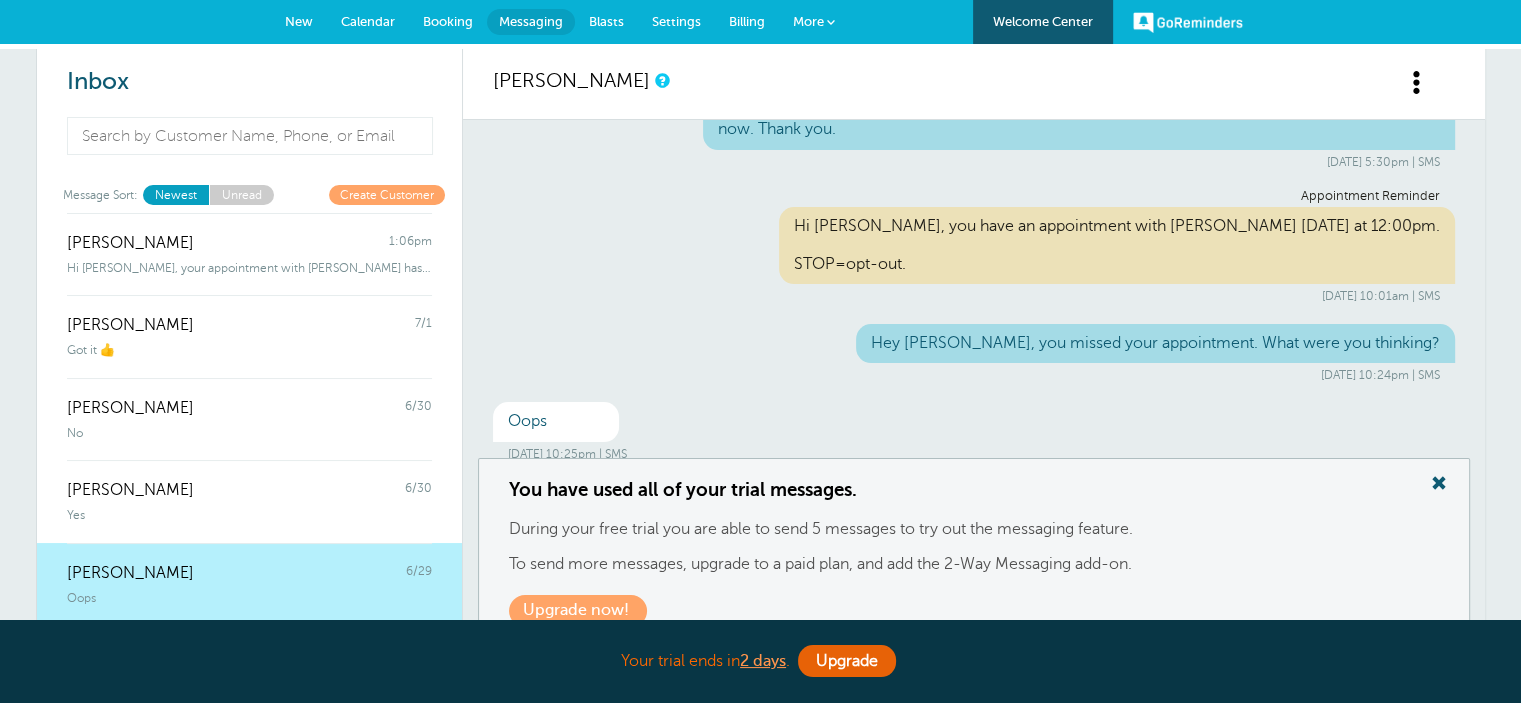 click at bounding box center [1439, 483] 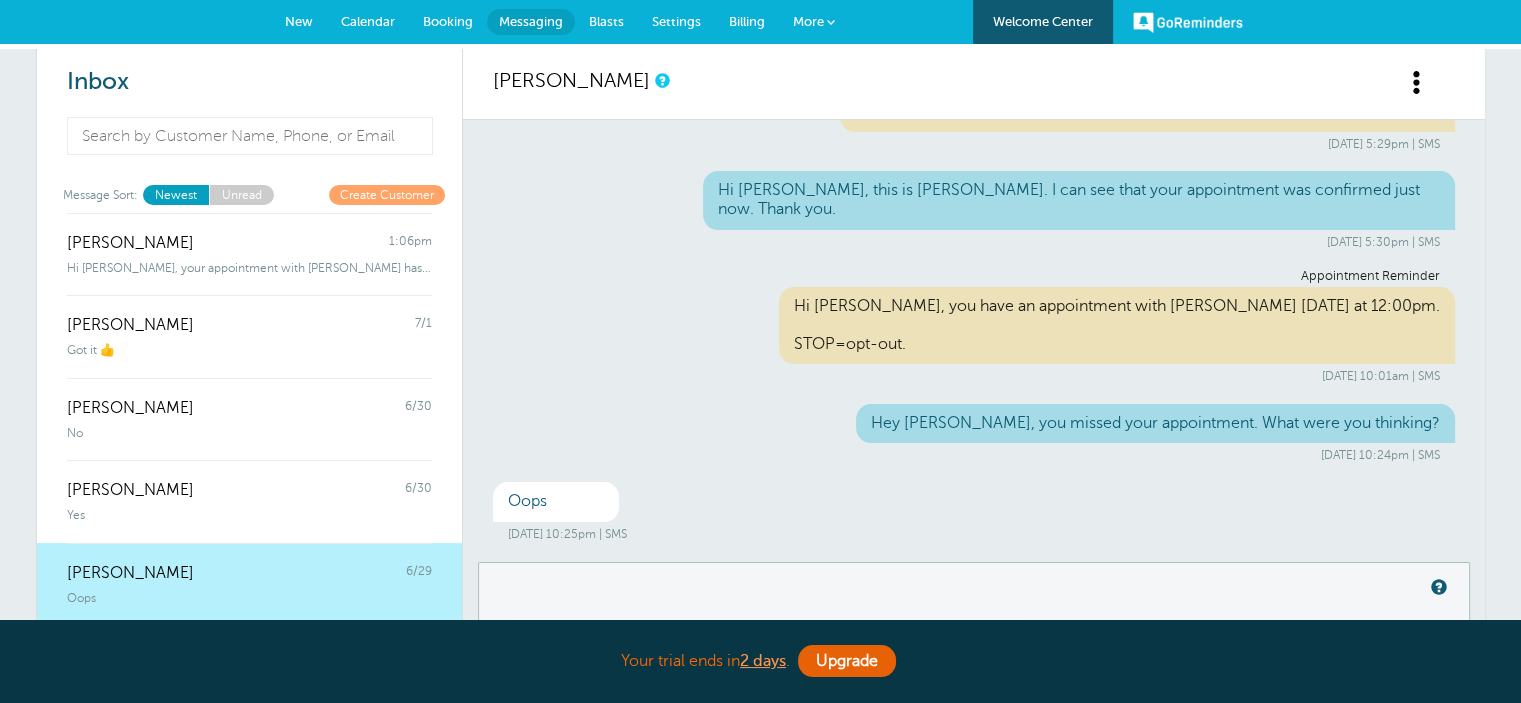 scroll, scrollTop: 293, scrollLeft: 0, axis: vertical 